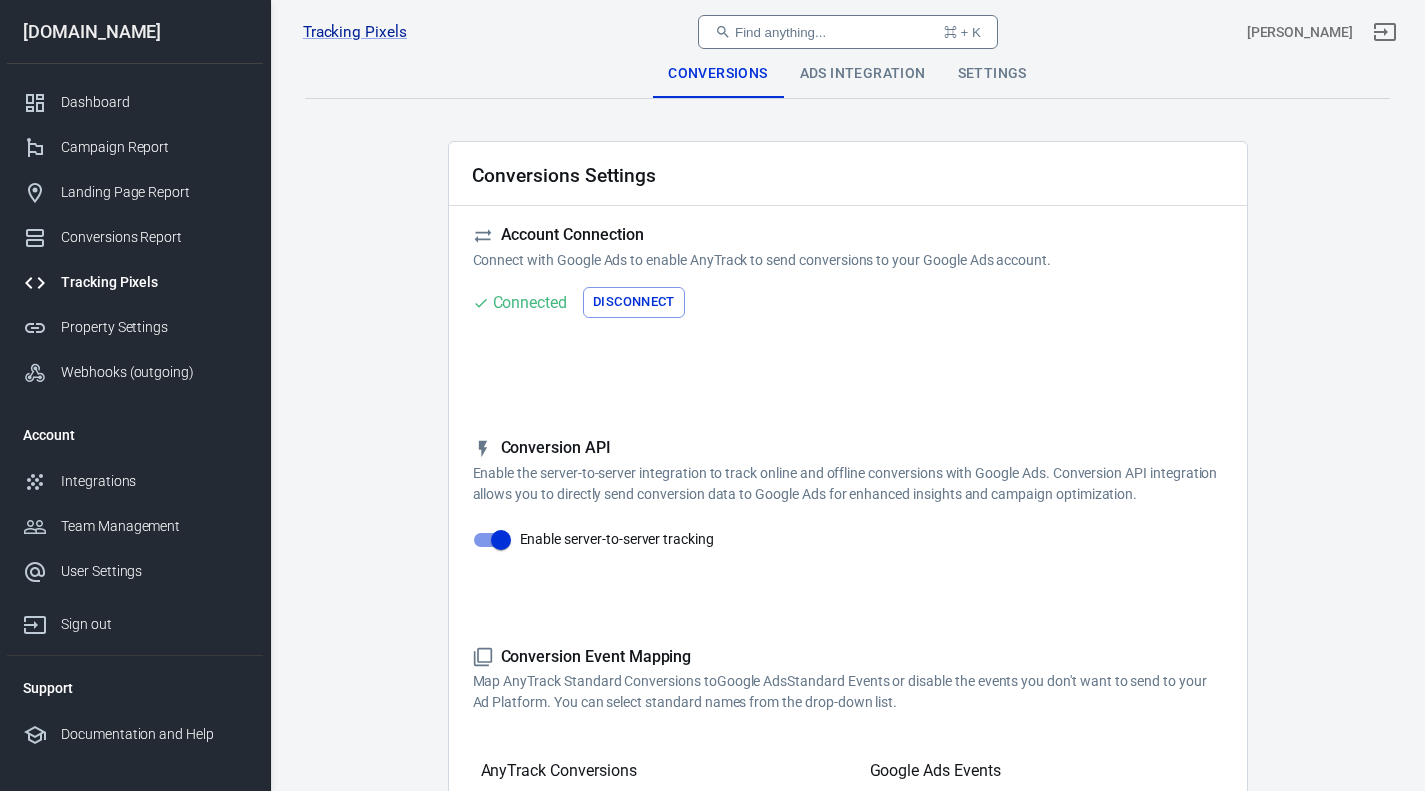 scroll, scrollTop: 659, scrollLeft: 0, axis: vertical 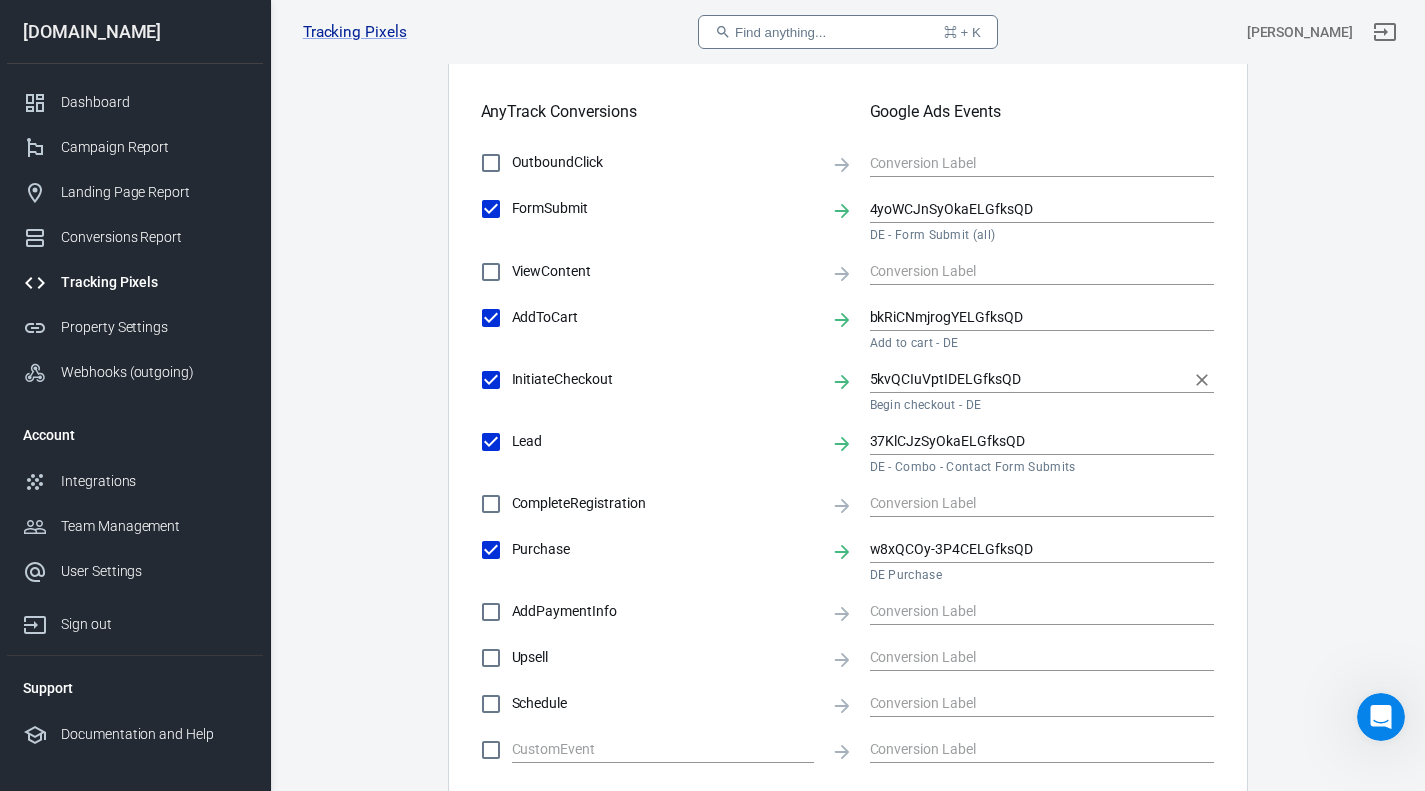 click on "5kvQCIuVptIDELGfksQD" at bounding box center (1027, 379) 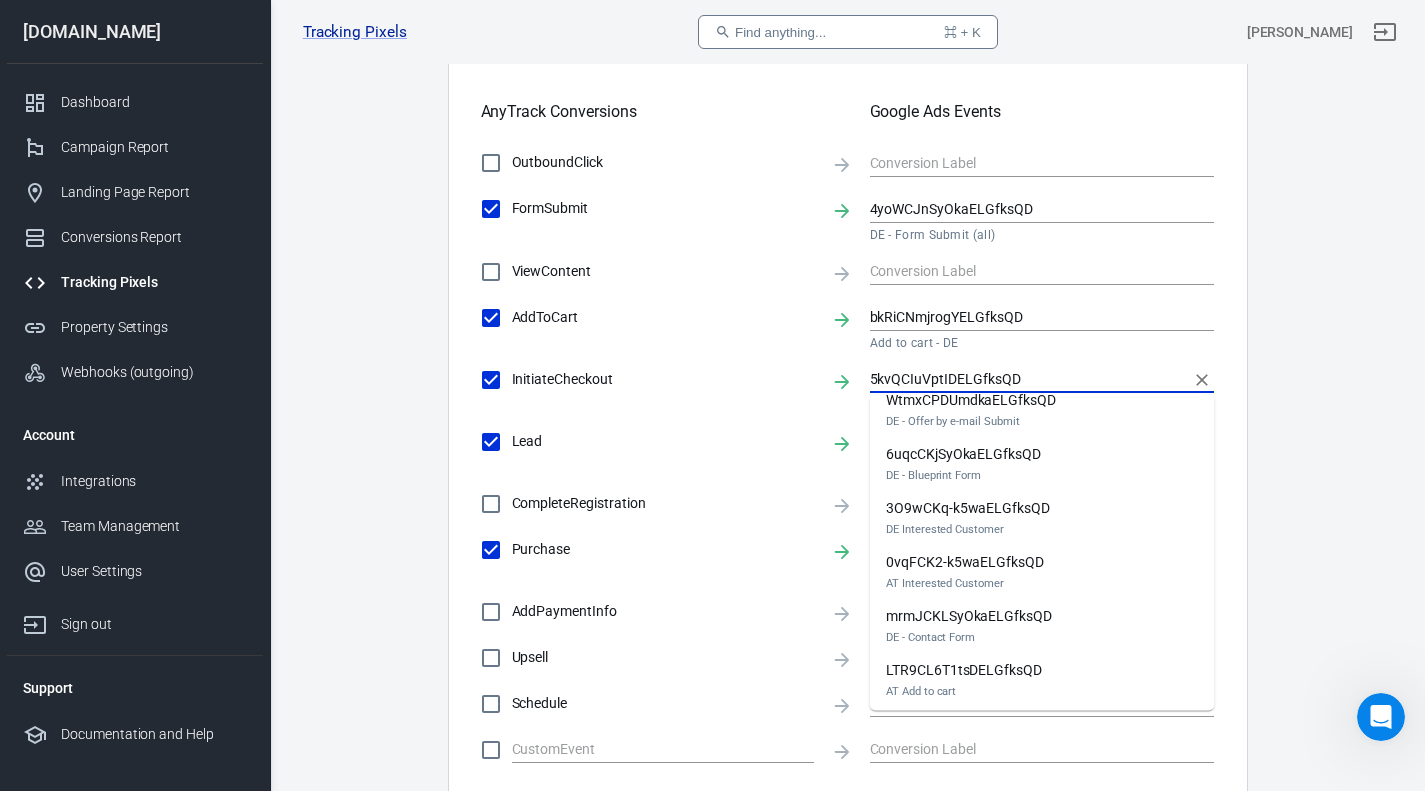 scroll, scrollTop: 0, scrollLeft: 0, axis: both 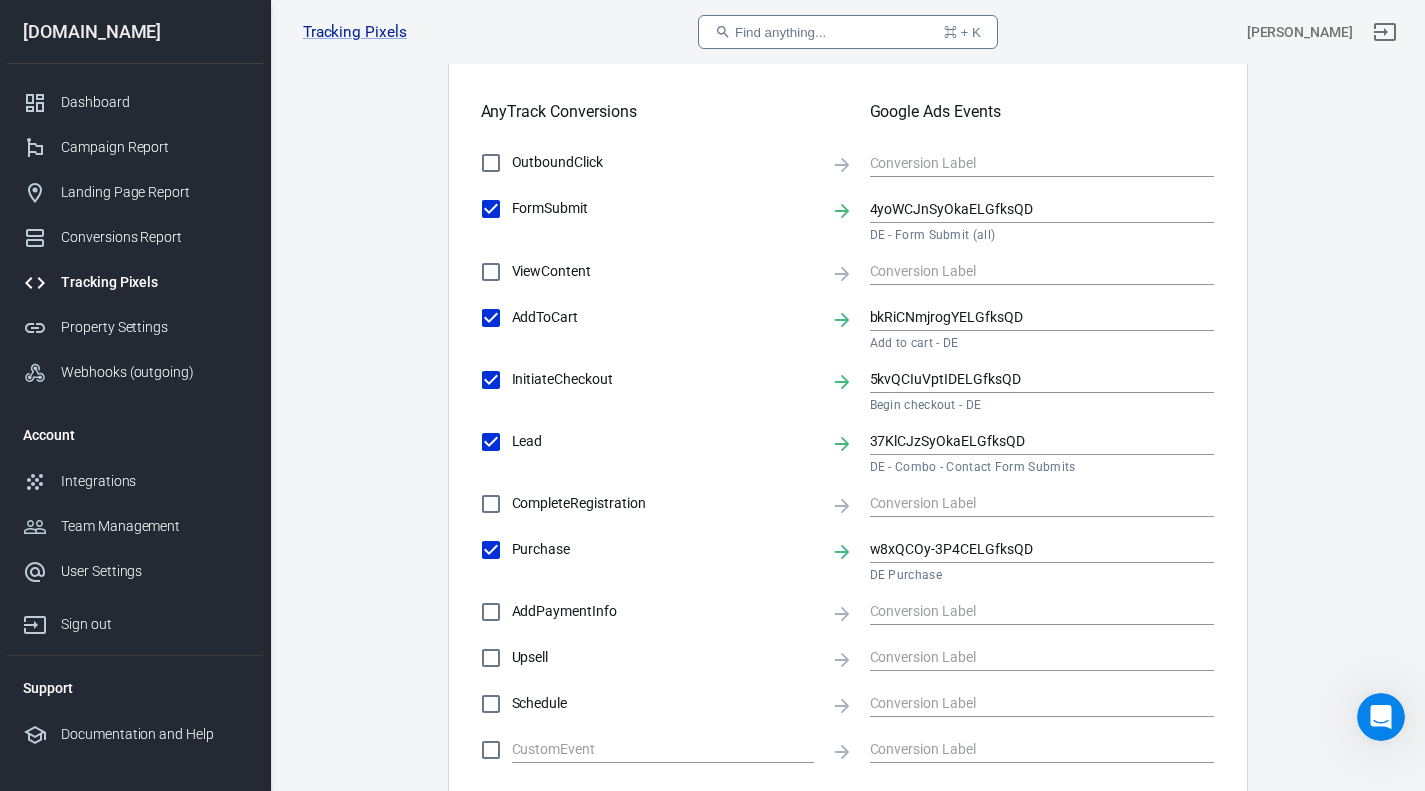 click on "Conversions Ads Integration Settings Conversions Settings Account Connection Connect with Google Ads to enable AnyTrack to send conversions to your Google Ads account. Connected Disconnect Reminder: Don't forget to   add the recommended UTM Tracking Template to your ads   and verify your ads settings. Event Deduplication Disable or remove any TikTok Pixel Code from your website in order to benefit from accurate Conversion Deduplication. Conversion API Enable the server-to-server integration to track online and offline conversions with Google Ads. Conversion API integration allows you to directly send conversion data to Google Ads for enhanced insights and campaign optimization. Enable server-to-server tracking Please Note: All conversions are sent to your Ad Pixels & Conversion API in Real Time, however the attribution is processed and affected by each ad platform attribution windows, limitations and data privacy restrictions.   Learn more »   Conversion Event Mapping Map AnyTrack Standard Conversions to" at bounding box center (847, 179) 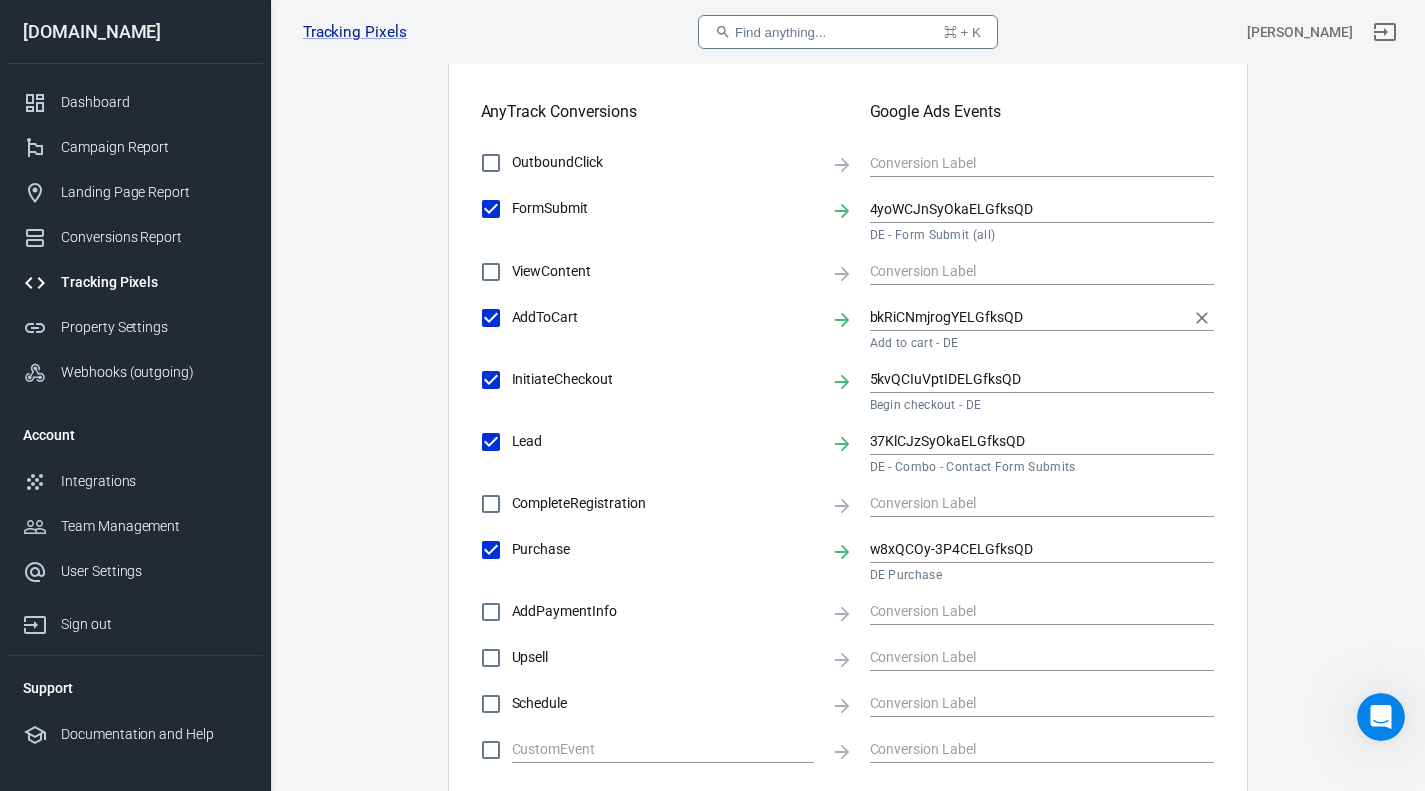 click on "bkRiCNmjrogYELGfksQD" at bounding box center (1042, 318) 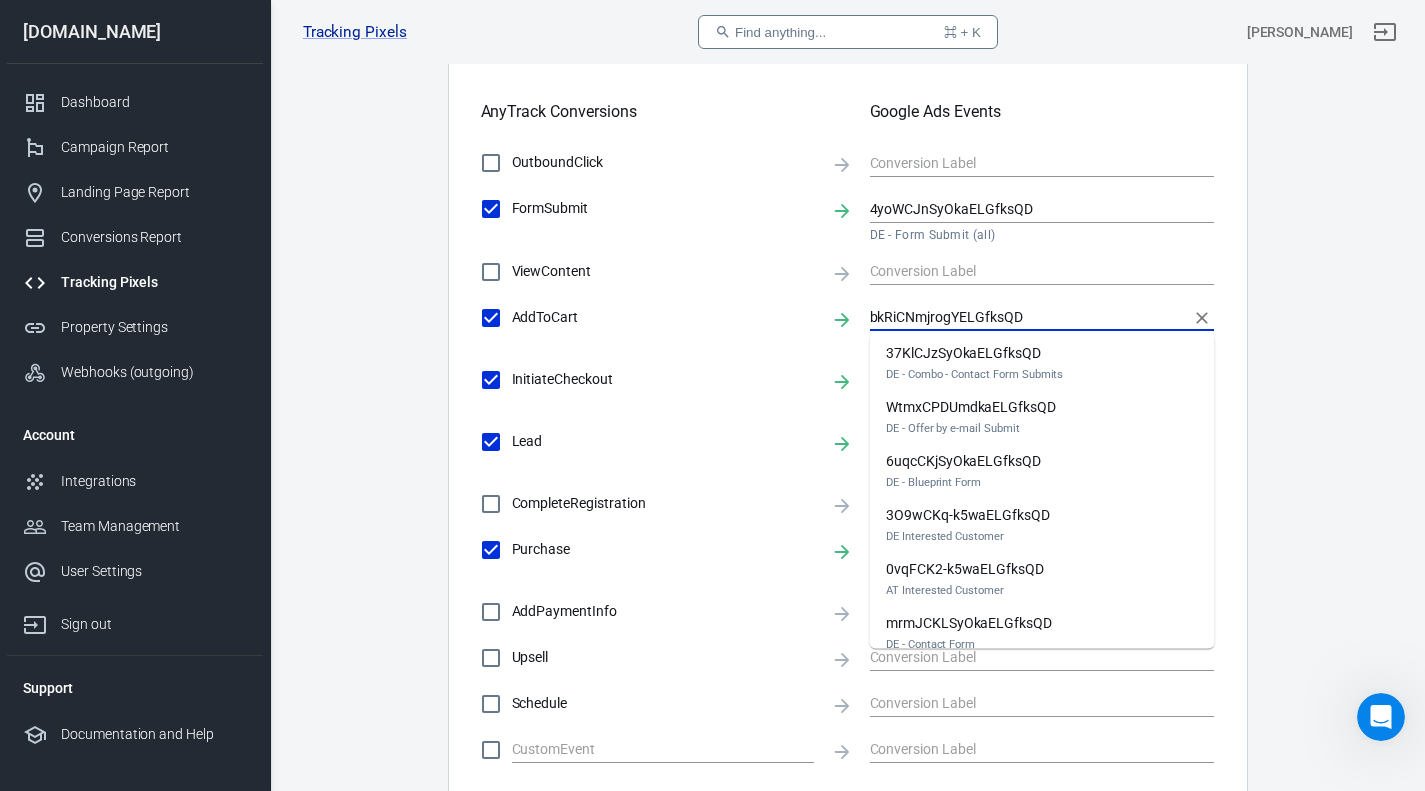 scroll, scrollTop: 0, scrollLeft: 0, axis: both 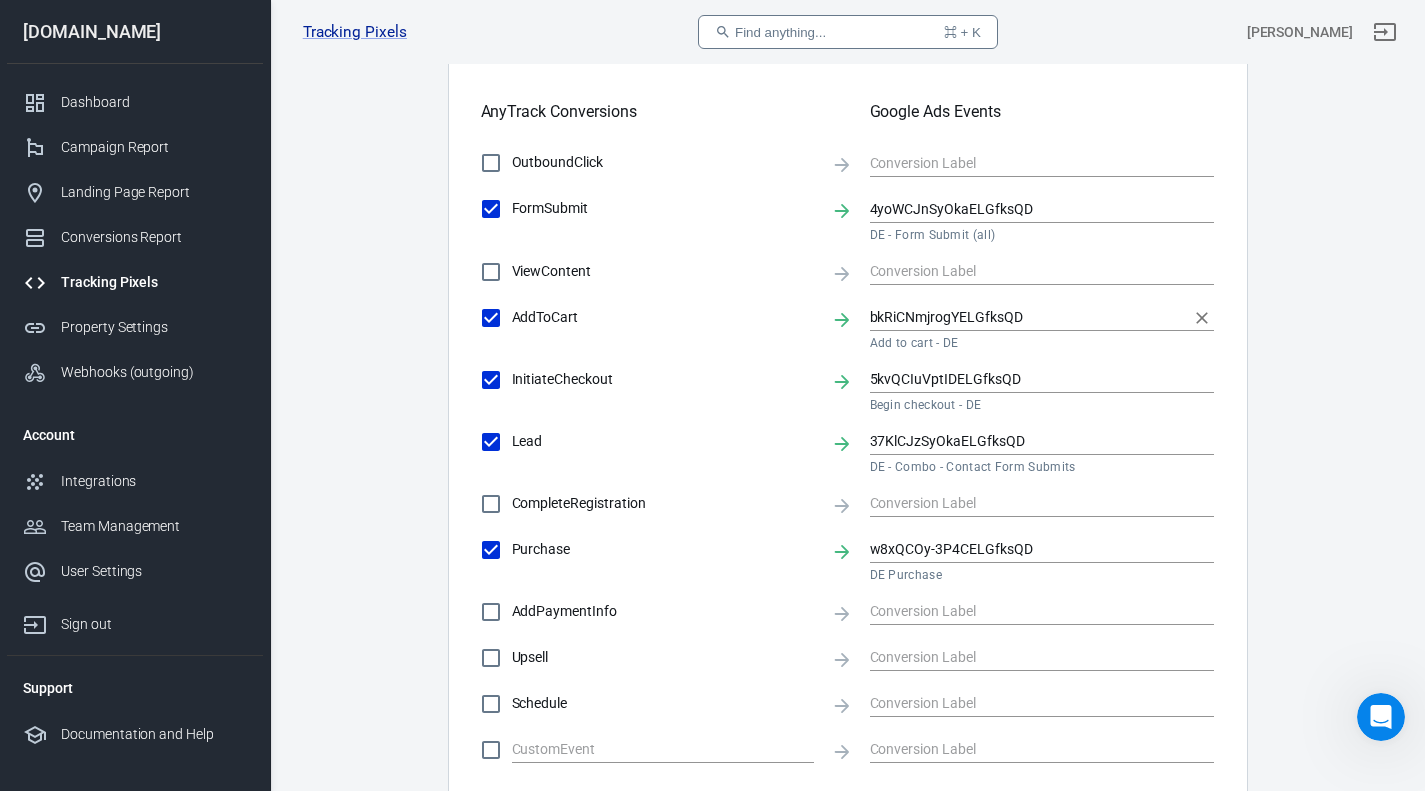 click on "bkRiCNmjrogYELGfksQD" at bounding box center [1027, 317] 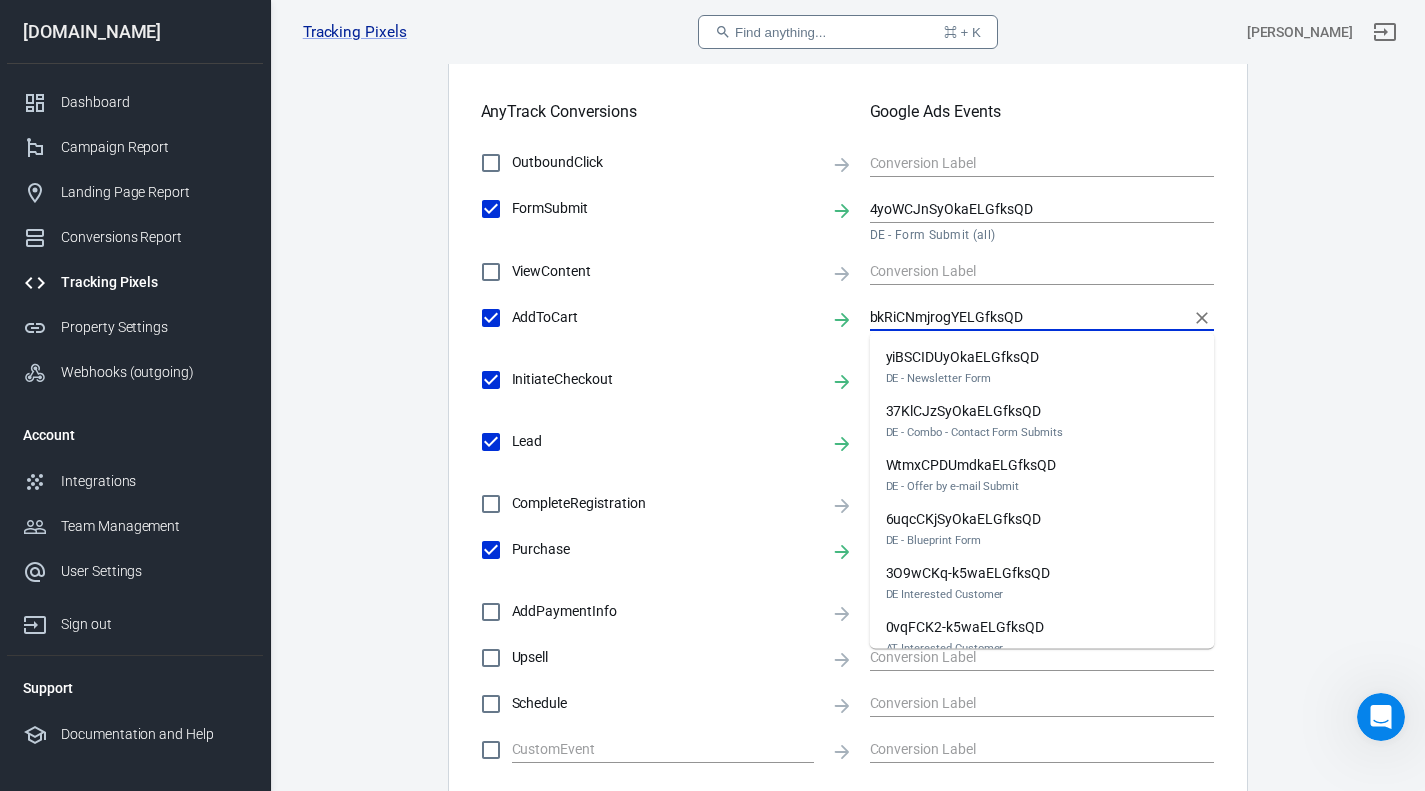 scroll, scrollTop: 826, scrollLeft: 0, axis: vertical 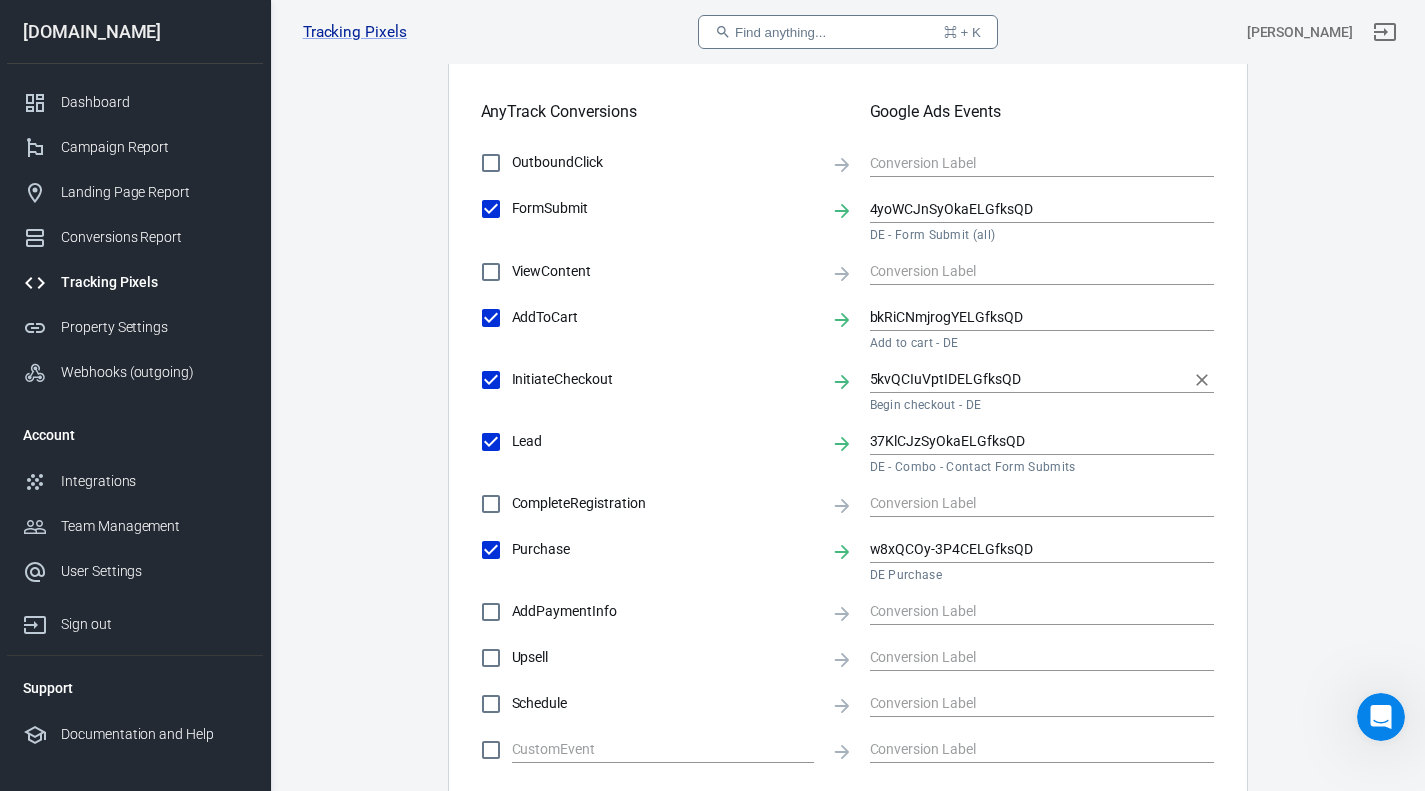 click on "5kvQCIuVptIDELGfksQD" at bounding box center (1027, 379) 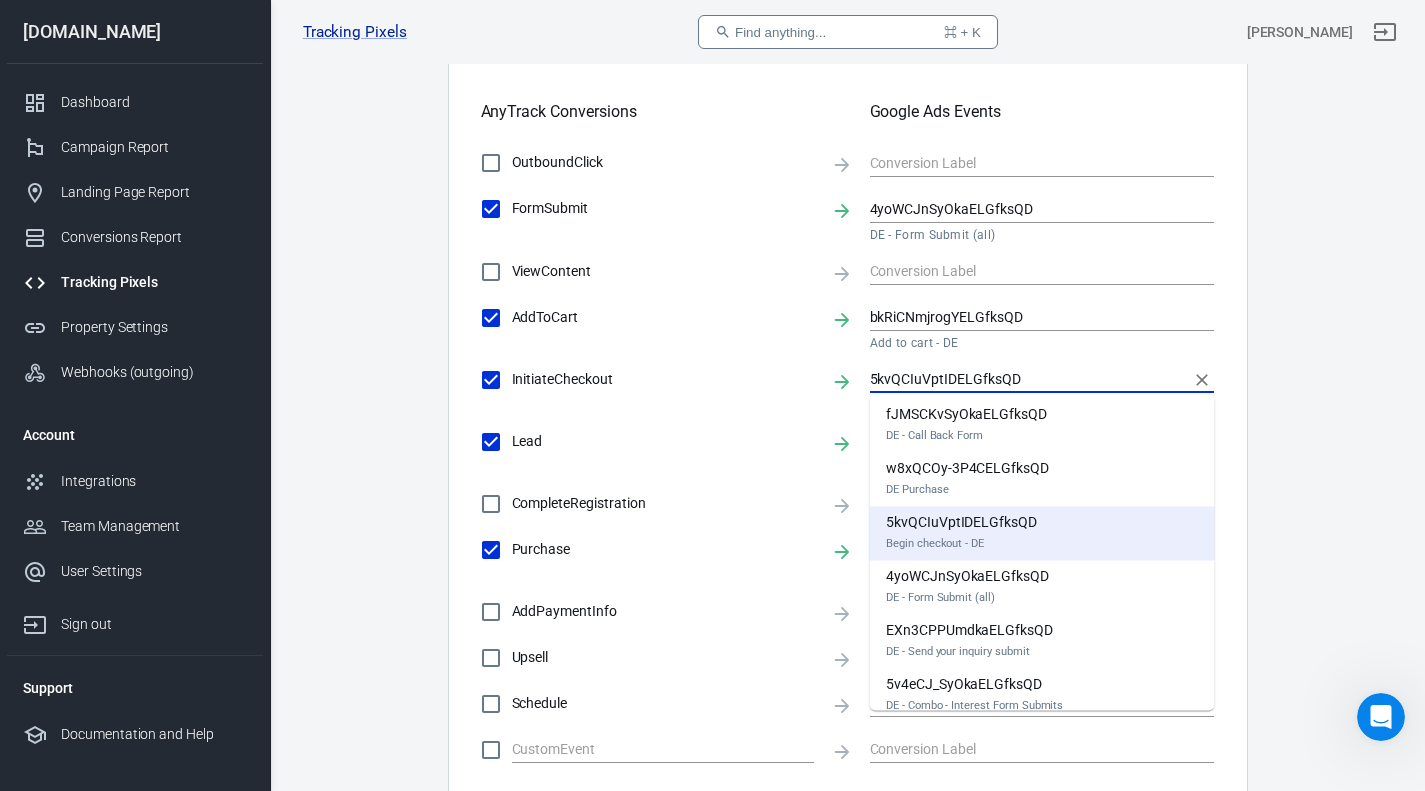 scroll, scrollTop: 833, scrollLeft: 0, axis: vertical 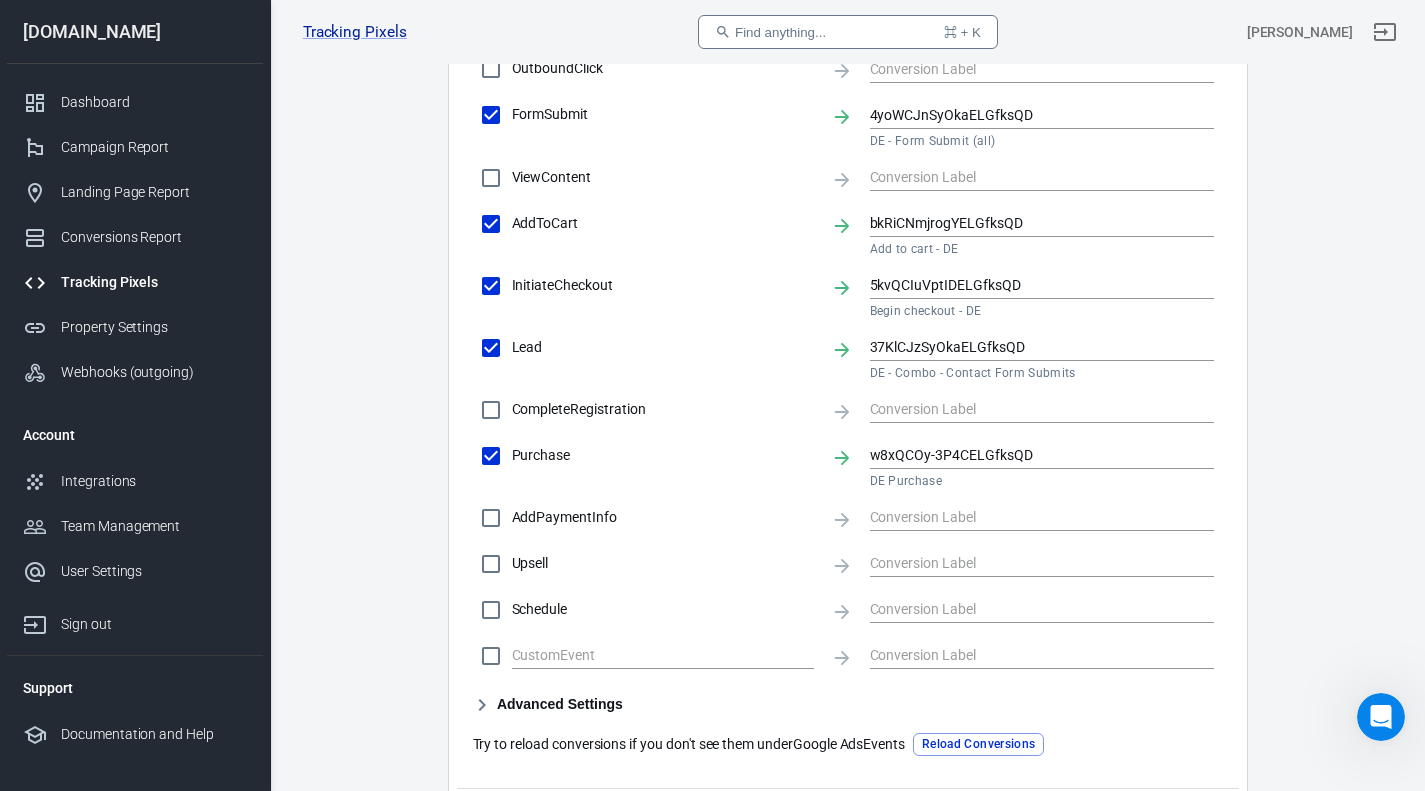 click on "Conversions Ads Integration Settings Conversions Settings Account Connection Connect with Google Ads to enable AnyTrack to send conversions to your Google Ads account. Connected Disconnect Reminder: Don't forget to   add the recommended UTM Tracking Template to your ads   and verify your ads settings. Event Deduplication Disable or remove any TikTok Pixel Code from your website in order to benefit from accurate Conversion Deduplication. Conversion API Enable the server-to-server integration to track online and offline conversions with Google Ads. Conversion API integration allows you to directly send conversion data to Google Ads for enhanced insights and campaign optimization. Enable server-to-server tracking Please Note: All conversions are sent to your Ad Pixels & Conversion API in Real Time, however the attribution is processed and affected by each ad platform attribution windows, limitations and data privacy restrictions.   Learn more »   Conversion Event Mapping Map AnyTrack Standard Conversions to" at bounding box center [847, 85] 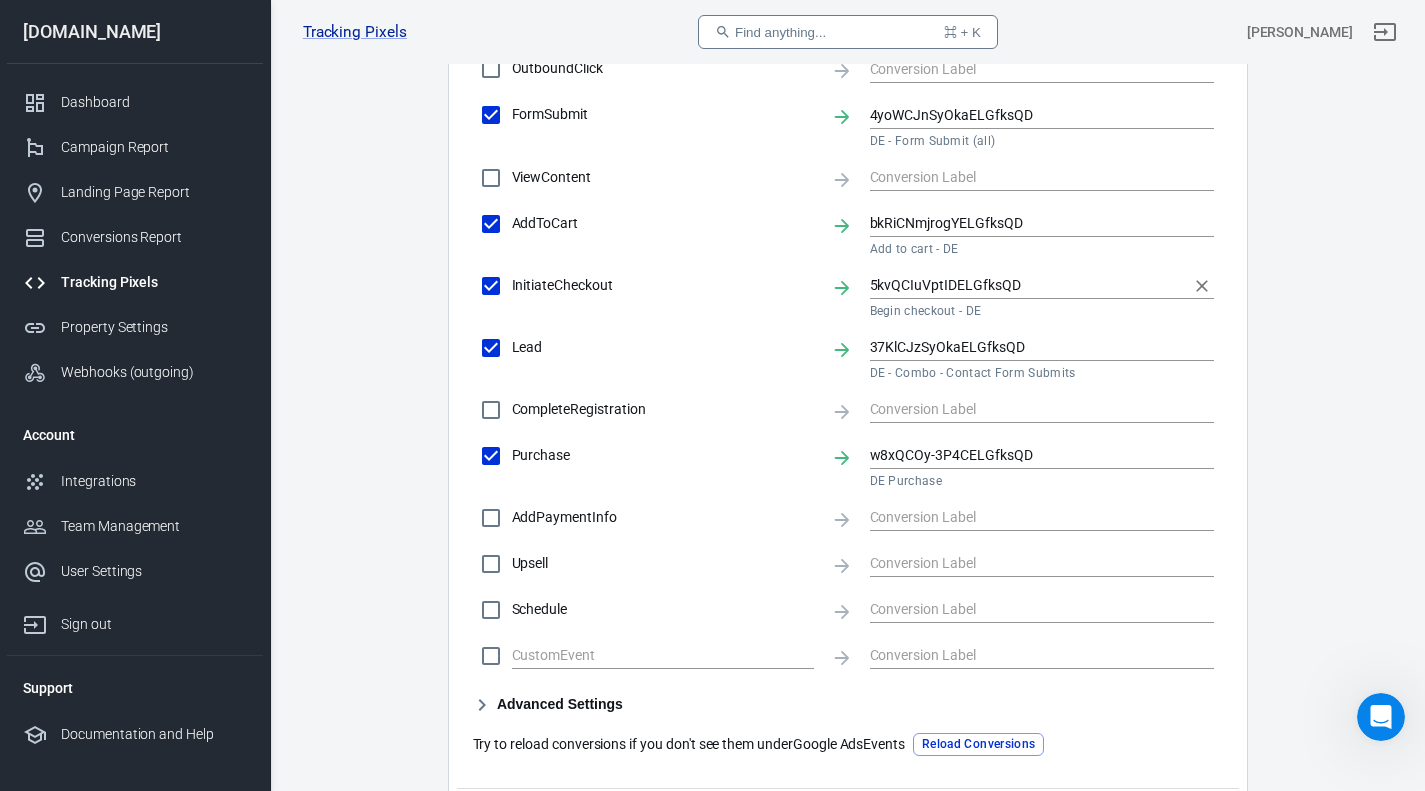 click on "5kvQCIuVptIDELGfksQD" at bounding box center [1027, 285] 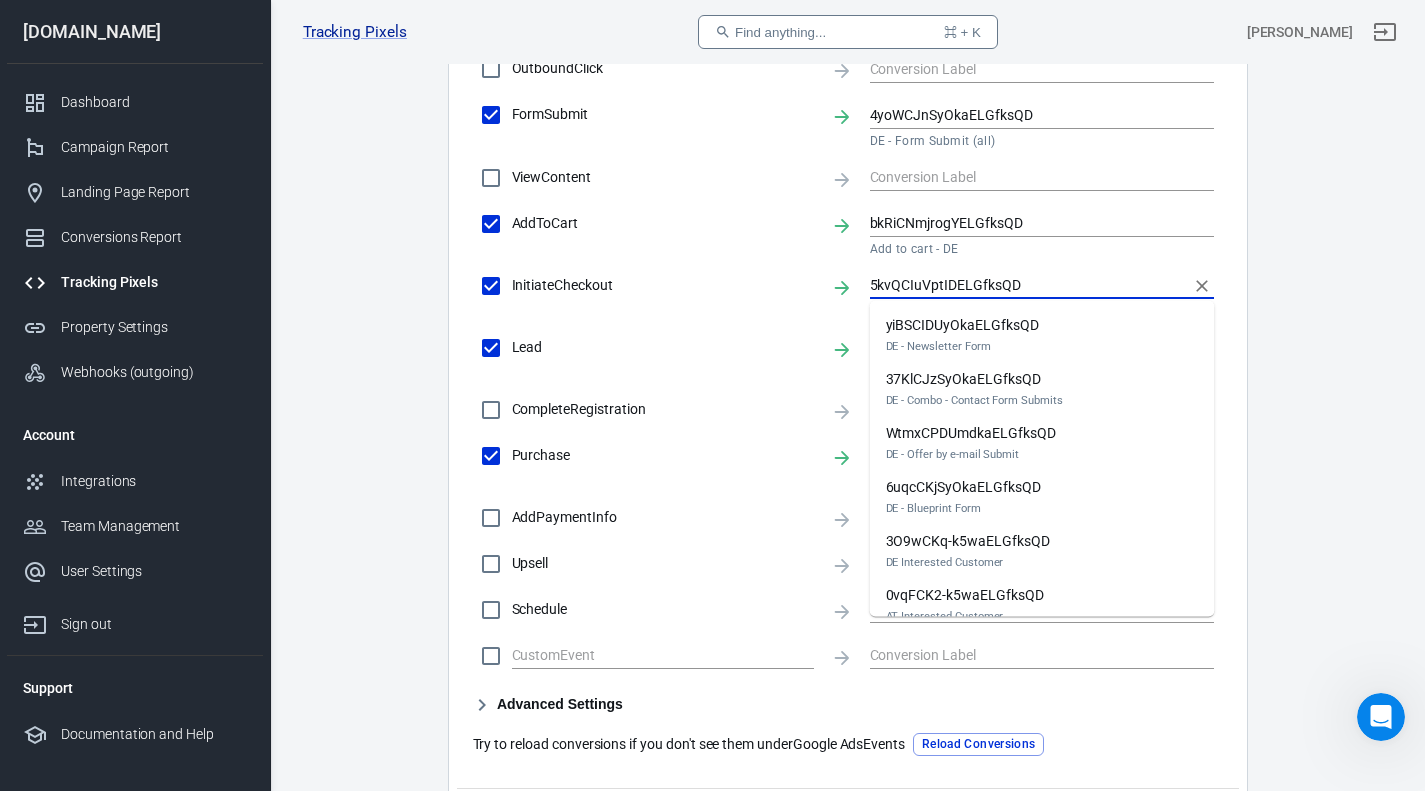 click on "5kvQCIuVptIDELGfksQD" at bounding box center [1027, 285] 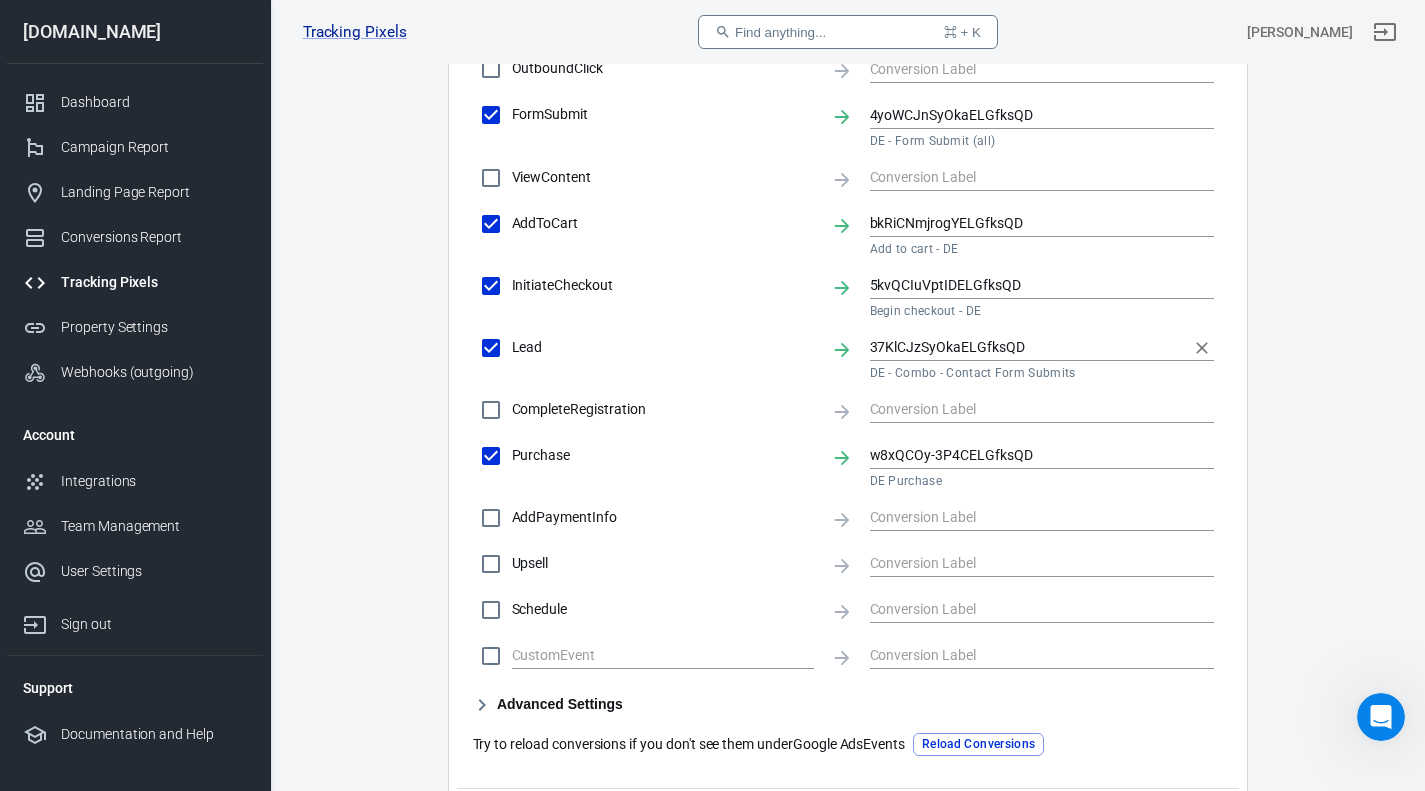 click on "37KlCJzSyOkaELGfksQD" at bounding box center [1027, 347] 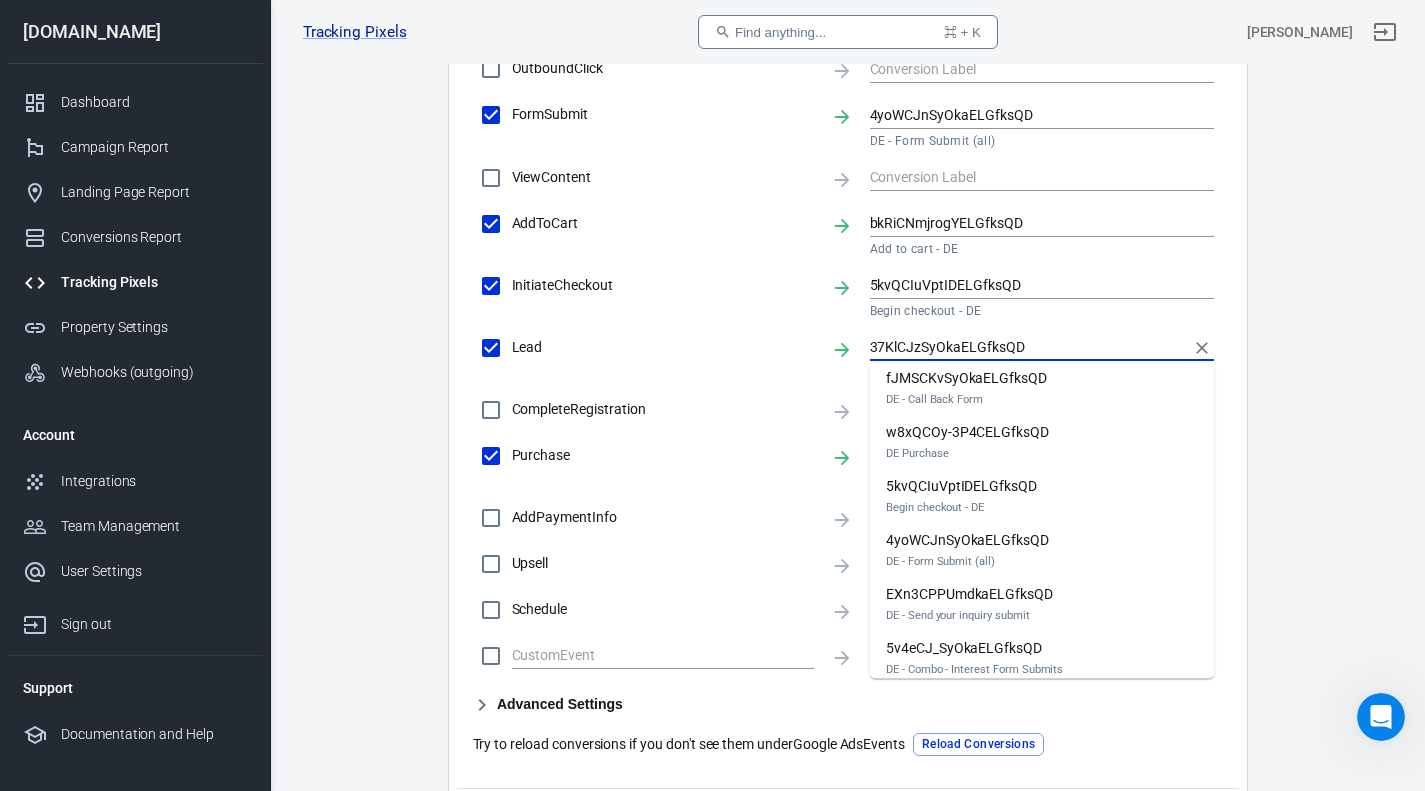 scroll, scrollTop: 663, scrollLeft: 0, axis: vertical 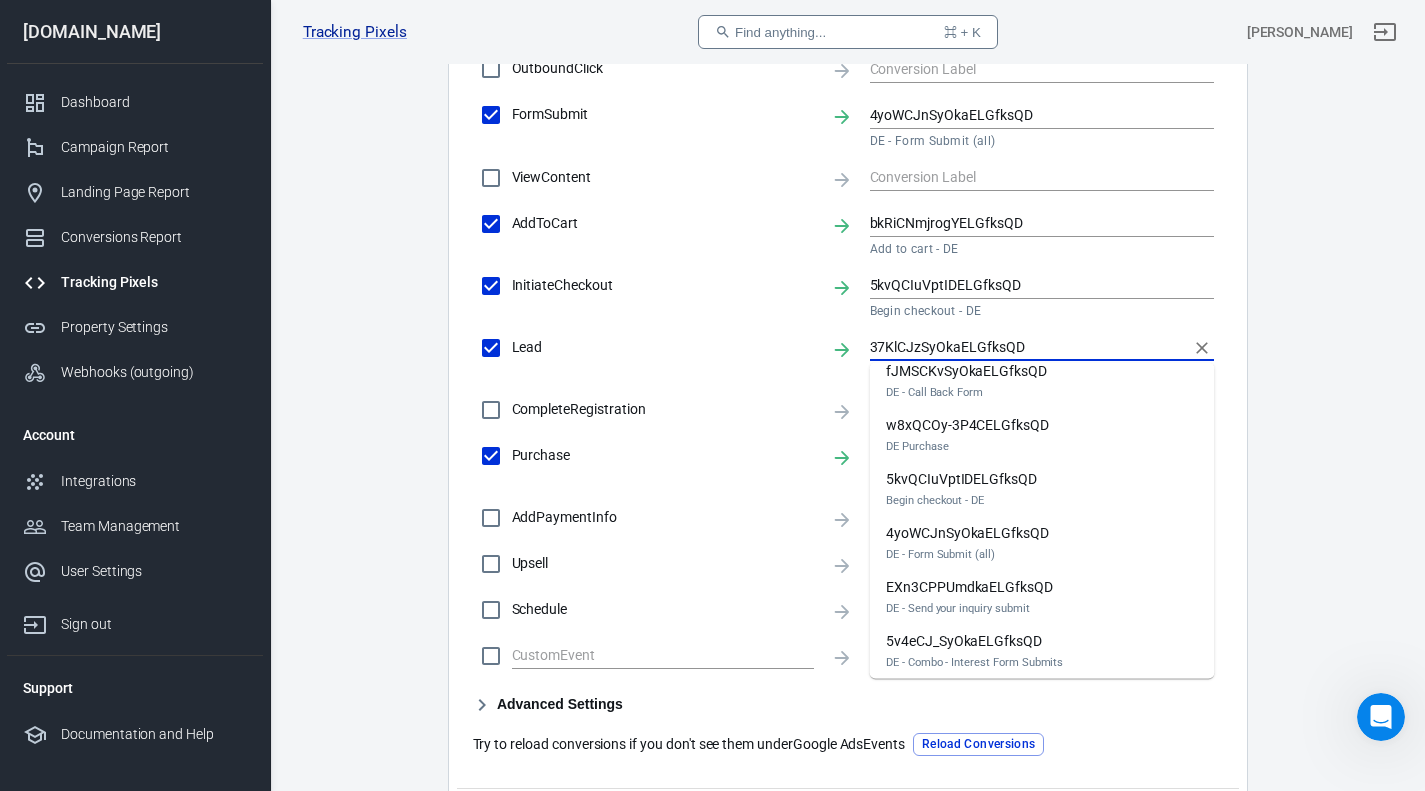 click on "37KlCJzSyOkaELGfksQD" at bounding box center (1027, 347) 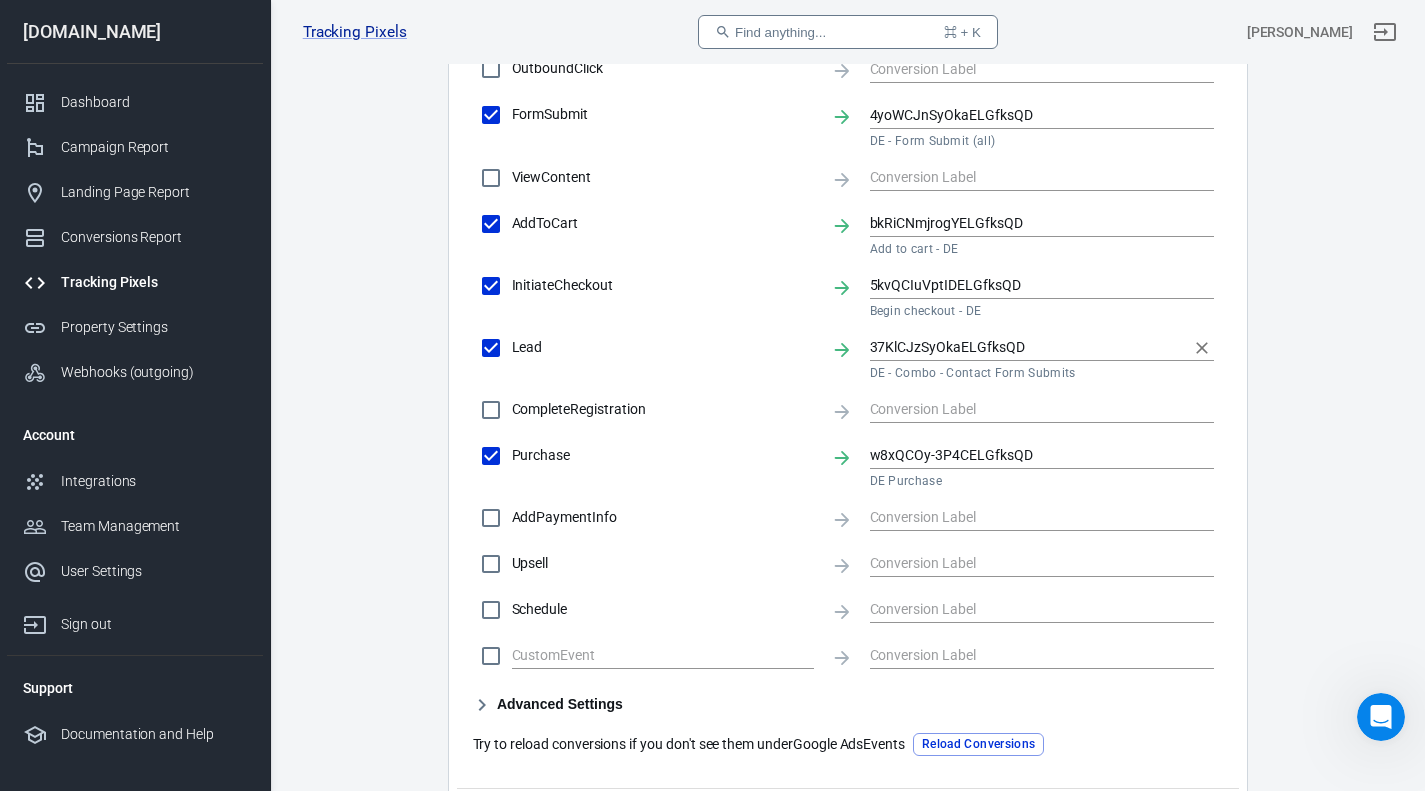click on "37KlCJzSyOkaELGfksQD" at bounding box center (1027, 347) 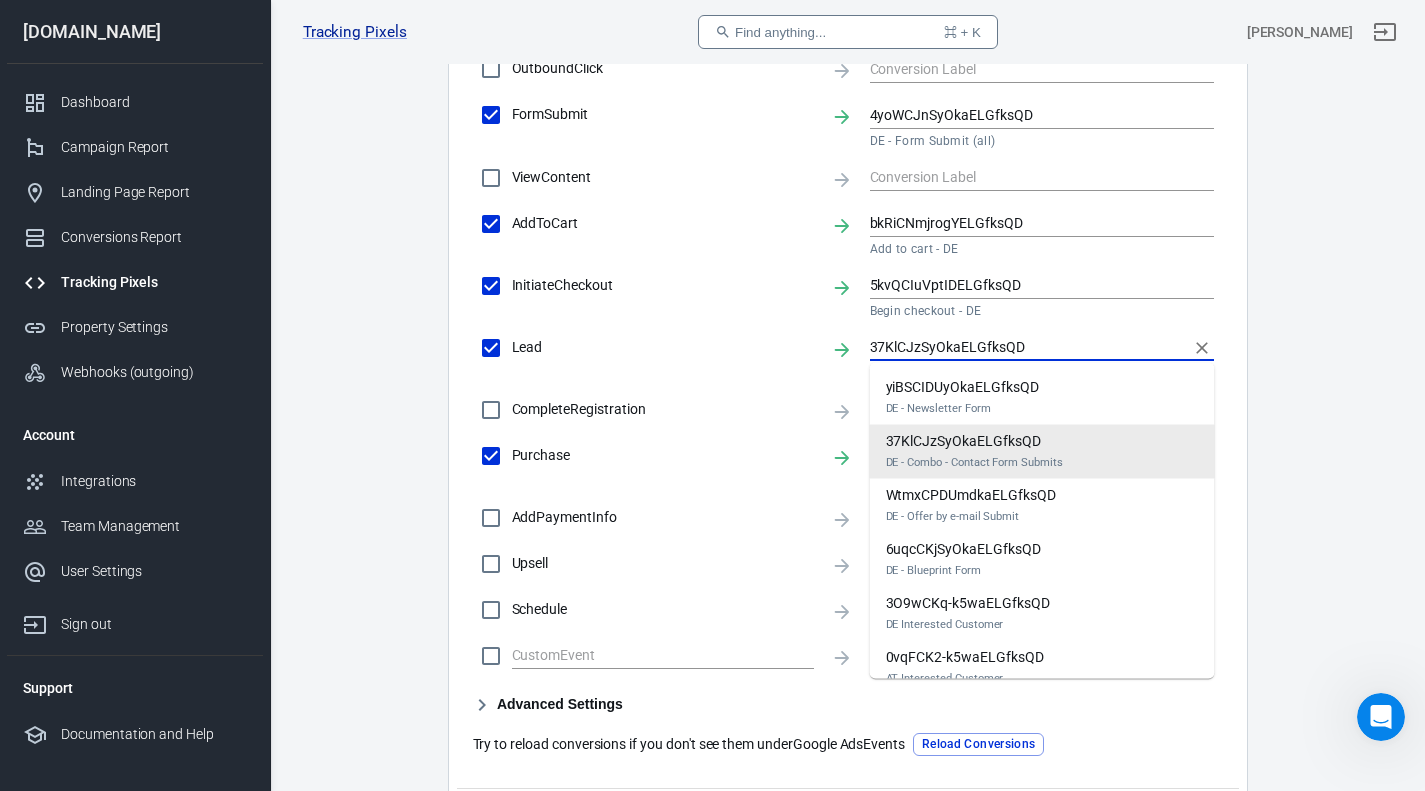 click on "Conversions Ads Integration Settings Conversions Settings Account Connection Connect with Google Ads to enable AnyTrack to send conversions to your Google Ads account. Connected Disconnect Reminder: Don't forget to   add the recommended UTM Tracking Template to your ads   and verify your ads settings. Event Deduplication Disable or remove any TikTok Pixel Code from your website in order to benefit from accurate Conversion Deduplication. Conversion API Enable the server-to-server integration to track online and offline conversions with Google Ads. Conversion API integration allows you to directly send conversion data to Google Ads for enhanced insights and campaign optimization. Enable server-to-server tracking Please Note: All conversions are sent to your Ad Pixels & Conversion API in Real Time, however the attribution is processed and affected by each ad platform attribution windows, limitations and data privacy restrictions.   Learn more »   Conversion Event Mapping Map AnyTrack Standard Conversions to" at bounding box center [847, 85] 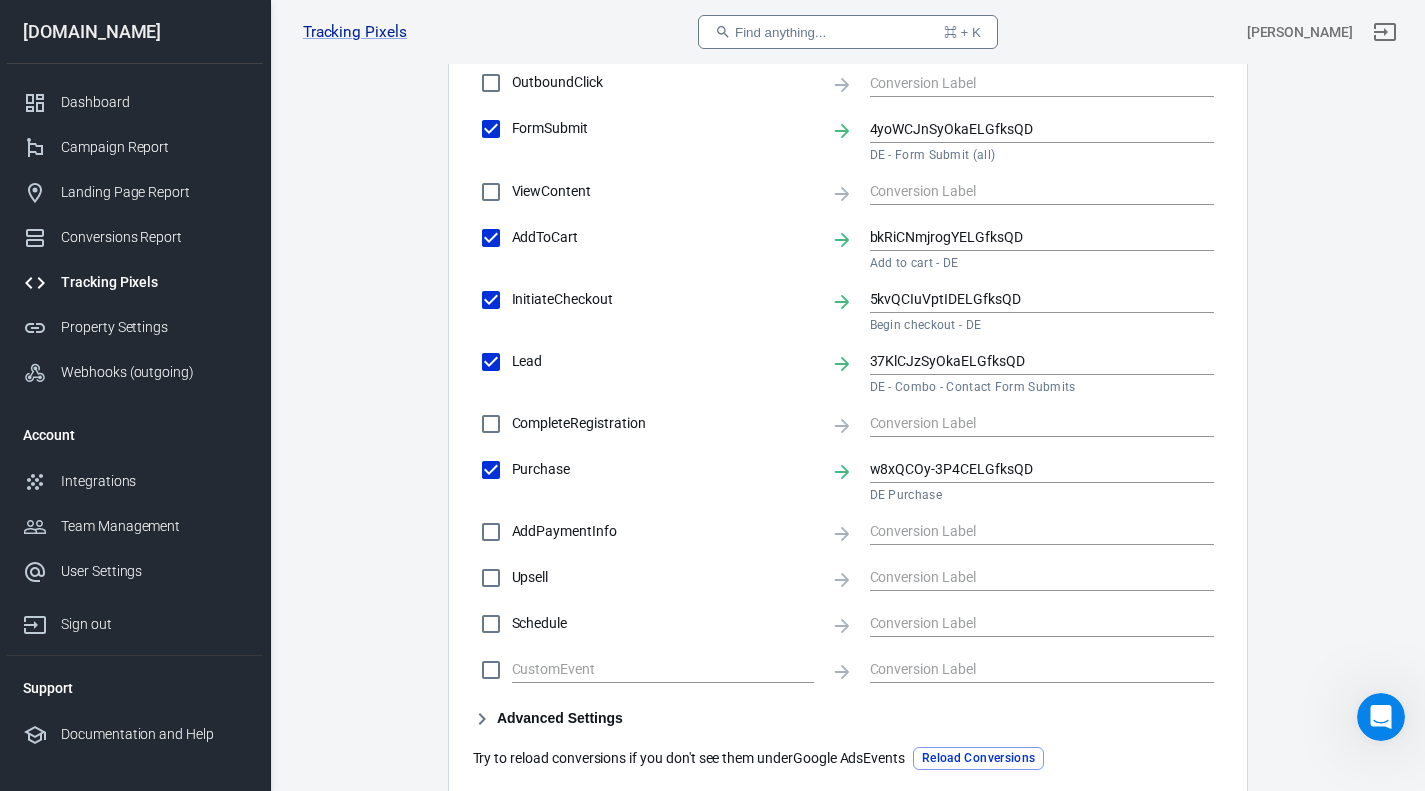 scroll, scrollTop: 923, scrollLeft: 0, axis: vertical 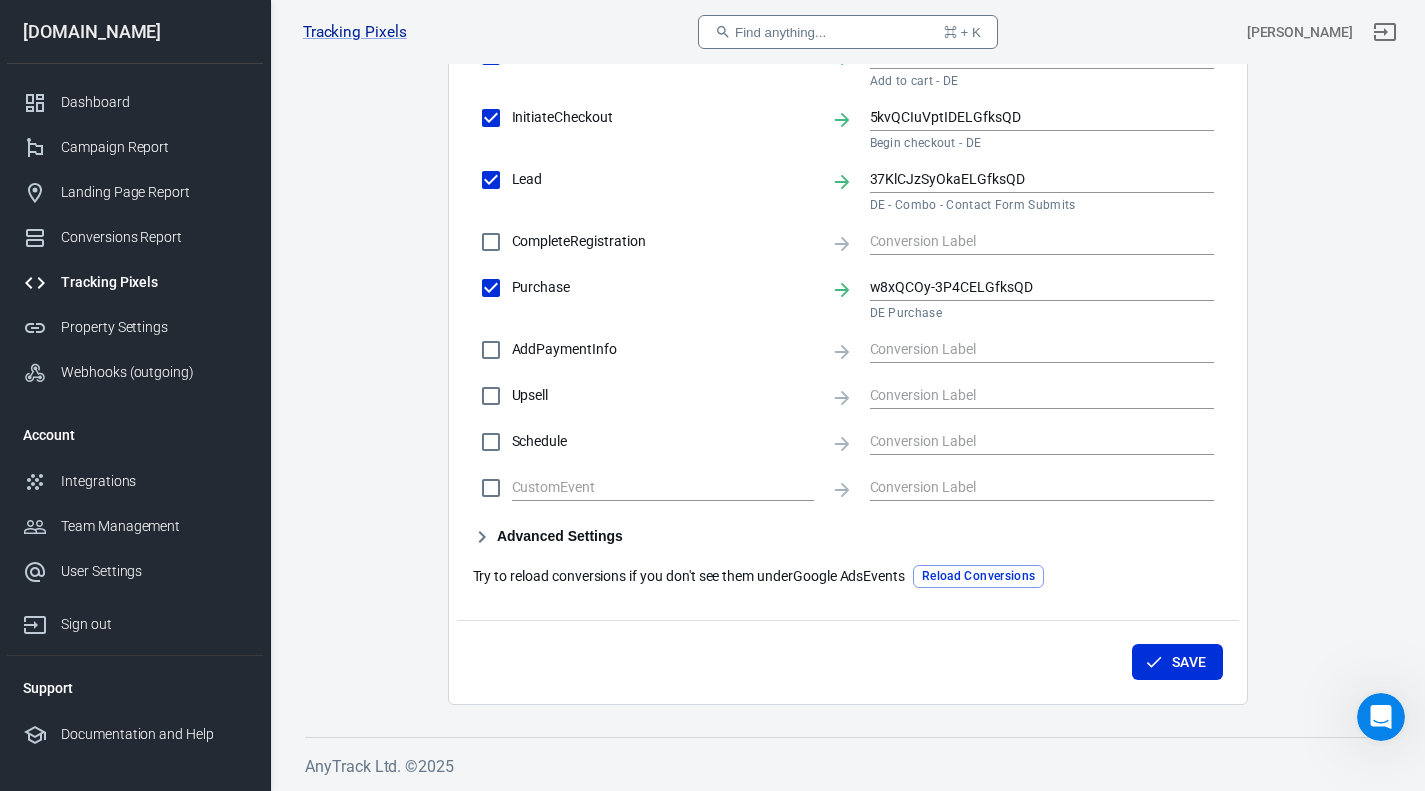 click on "Advanced Settings" at bounding box center (548, 537) 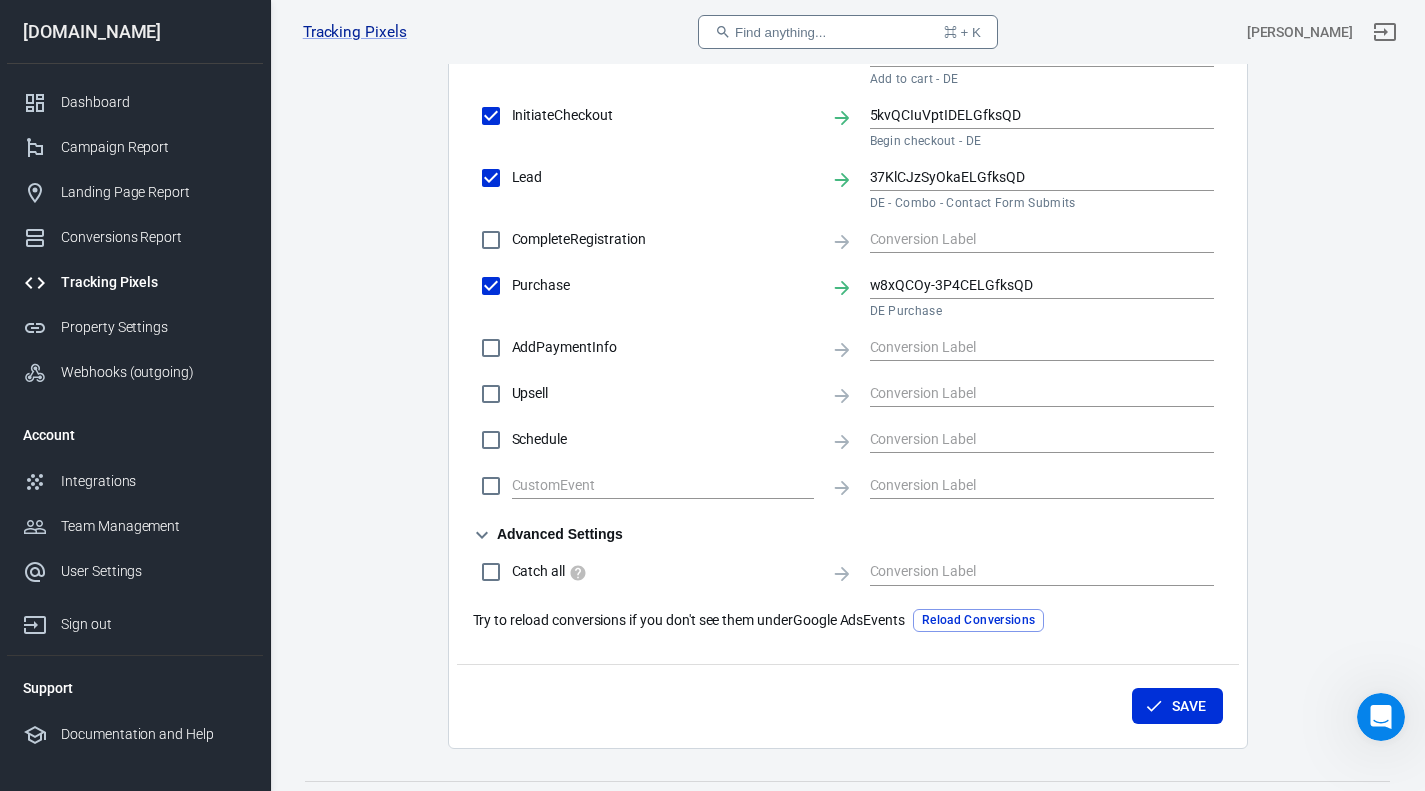click 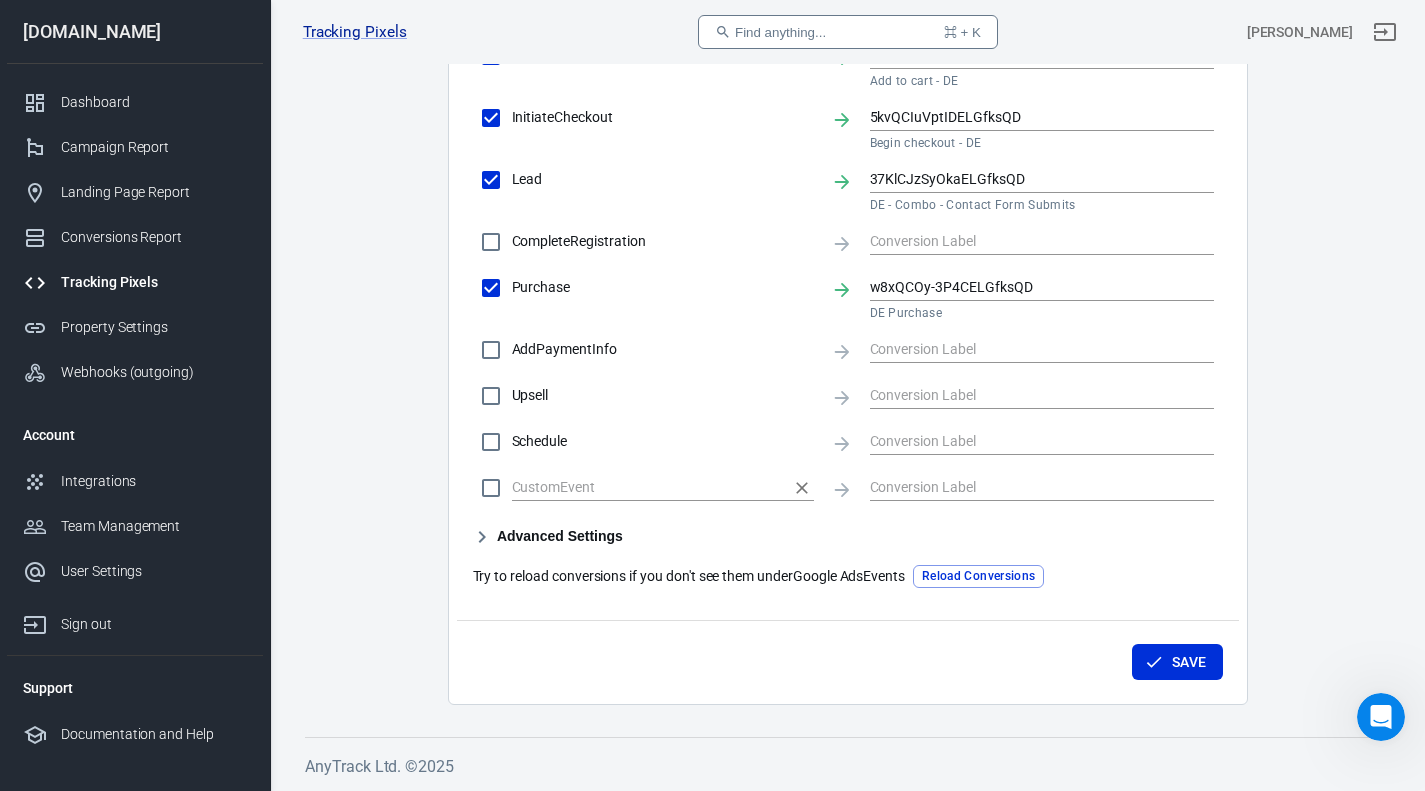 click at bounding box center (648, 487) 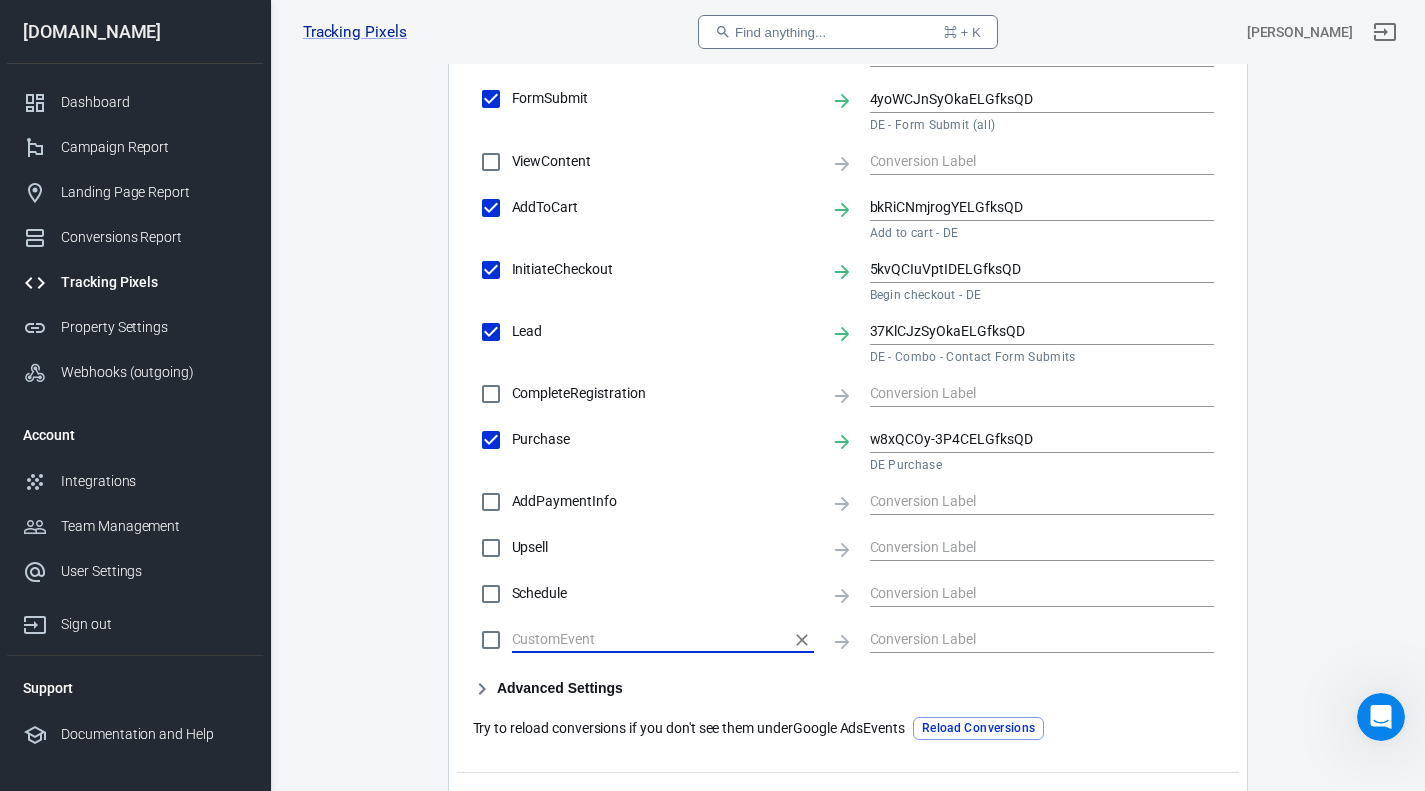 scroll, scrollTop: 770, scrollLeft: 0, axis: vertical 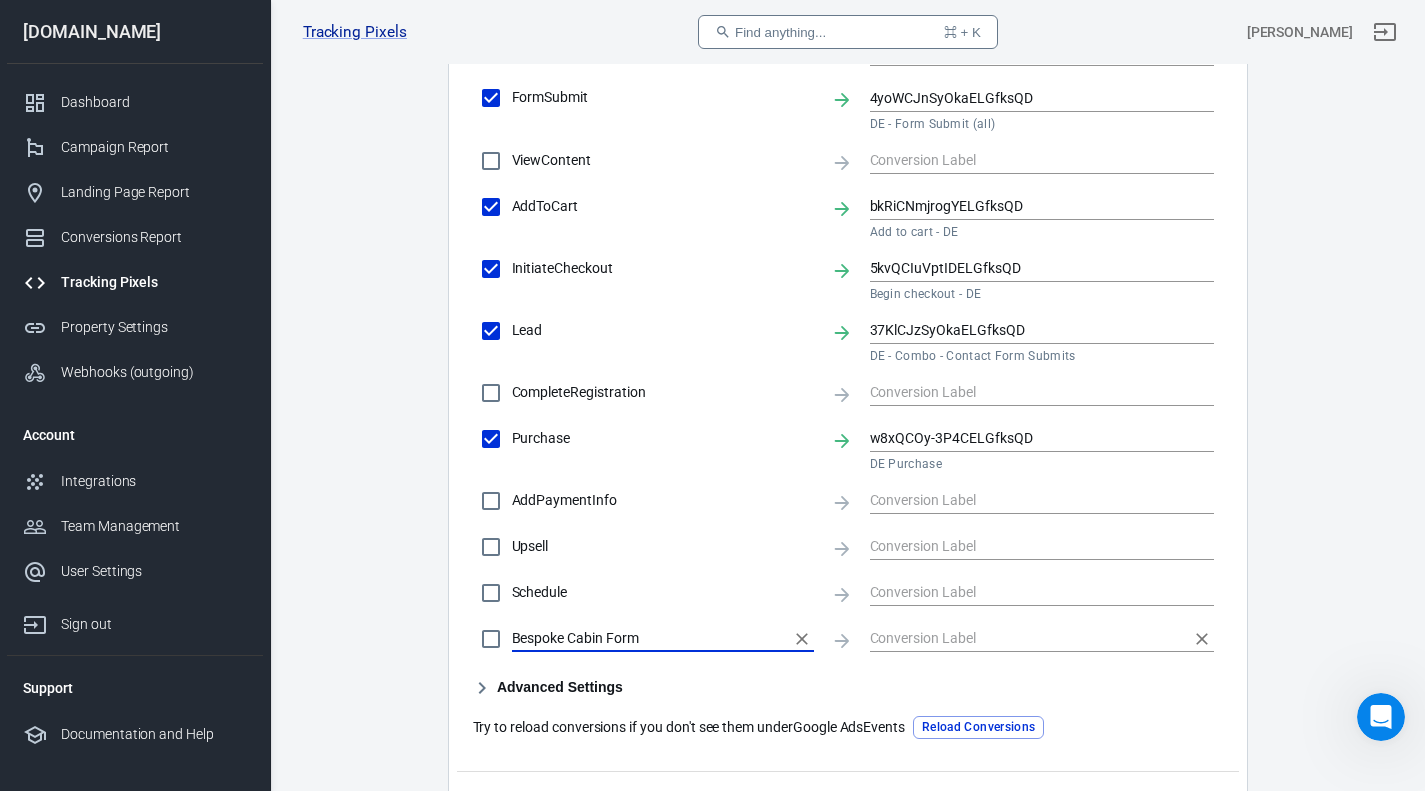 type on "Bespoke Cabin Form" 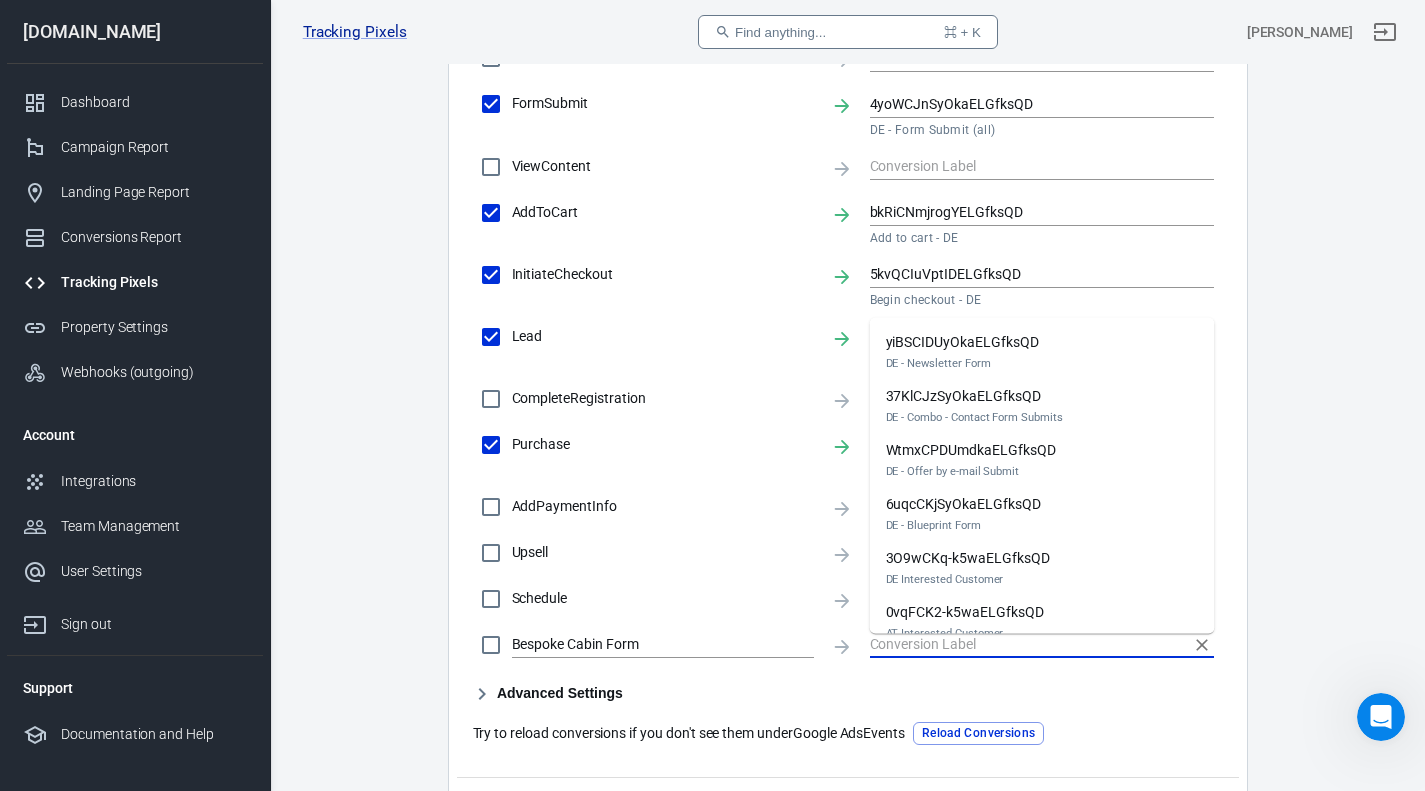 scroll, scrollTop: 779, scrollLeft: 0, axis: vertical 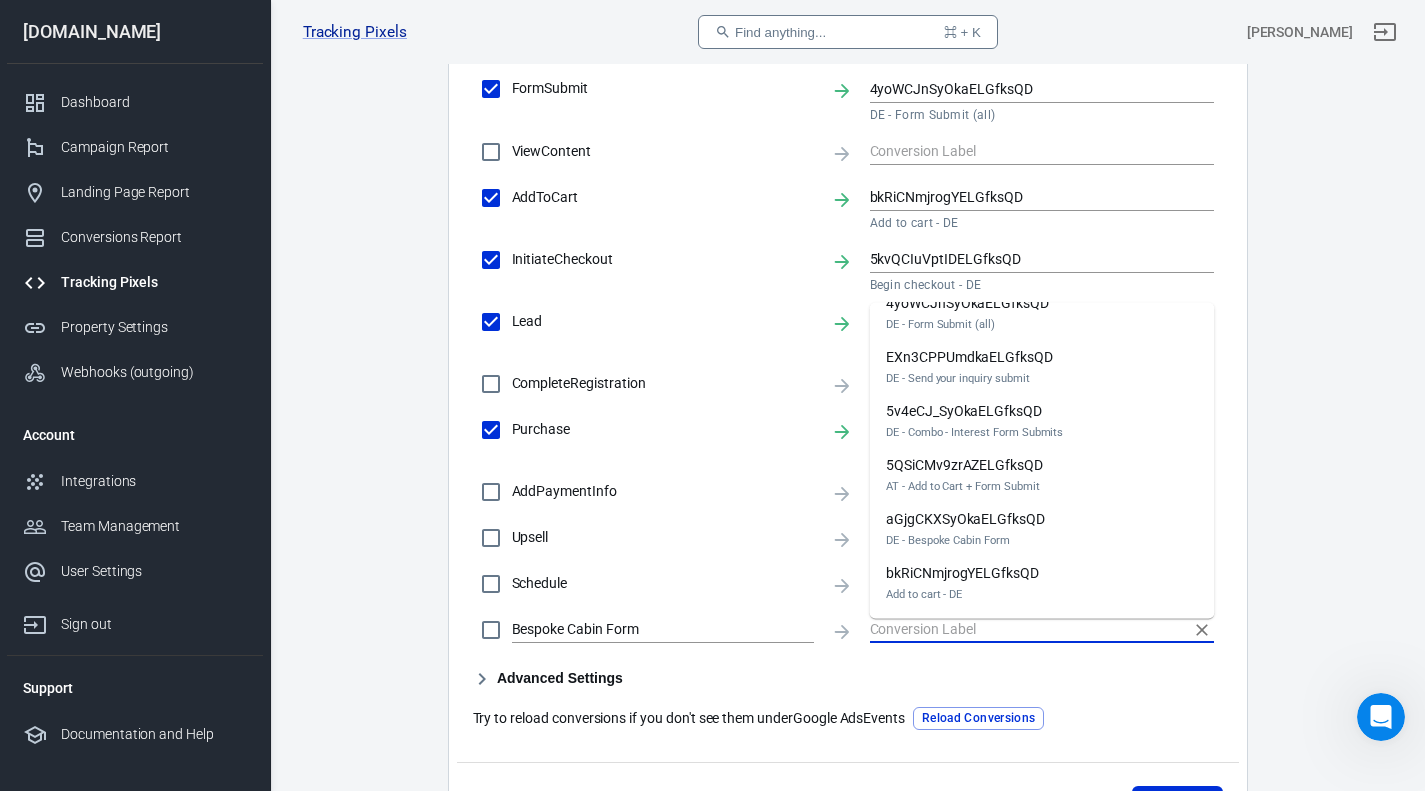 click on "DE - Bespoke Cabin Form" at bounding box center (965, 540) 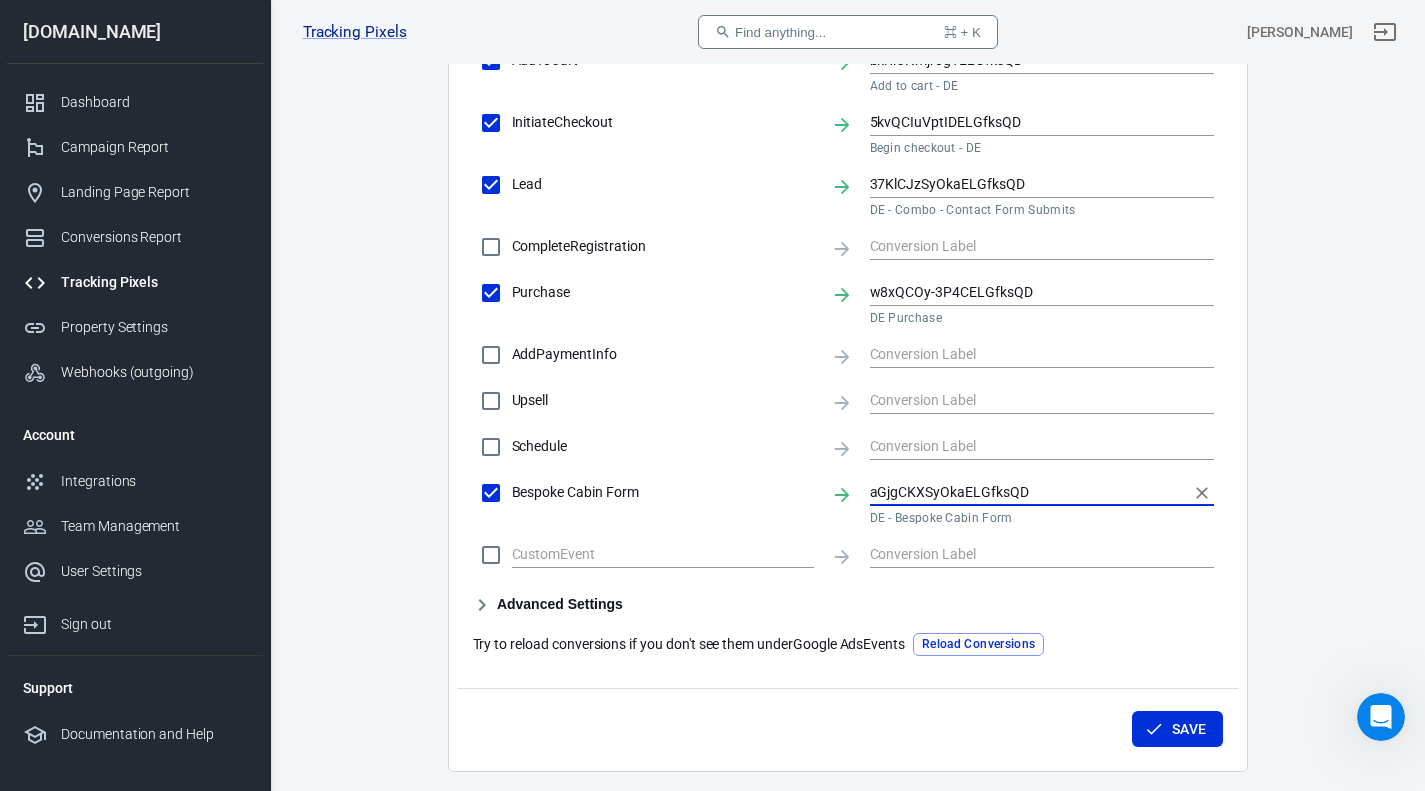 scroll, scrollTop: 923, scrollLeft: 0, axis: vertical 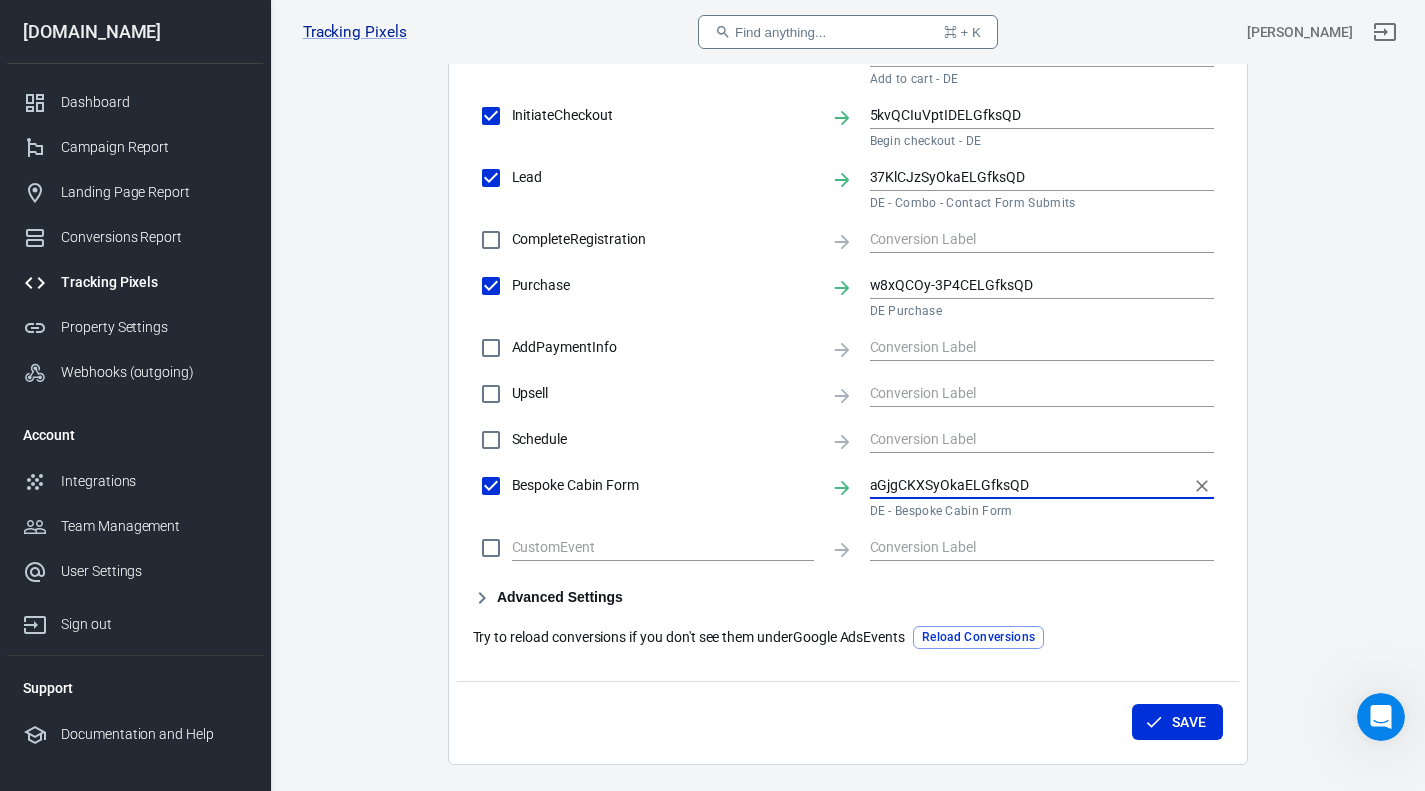 click on "Bespoke Cabin Form" at bounding box center [491, 486] 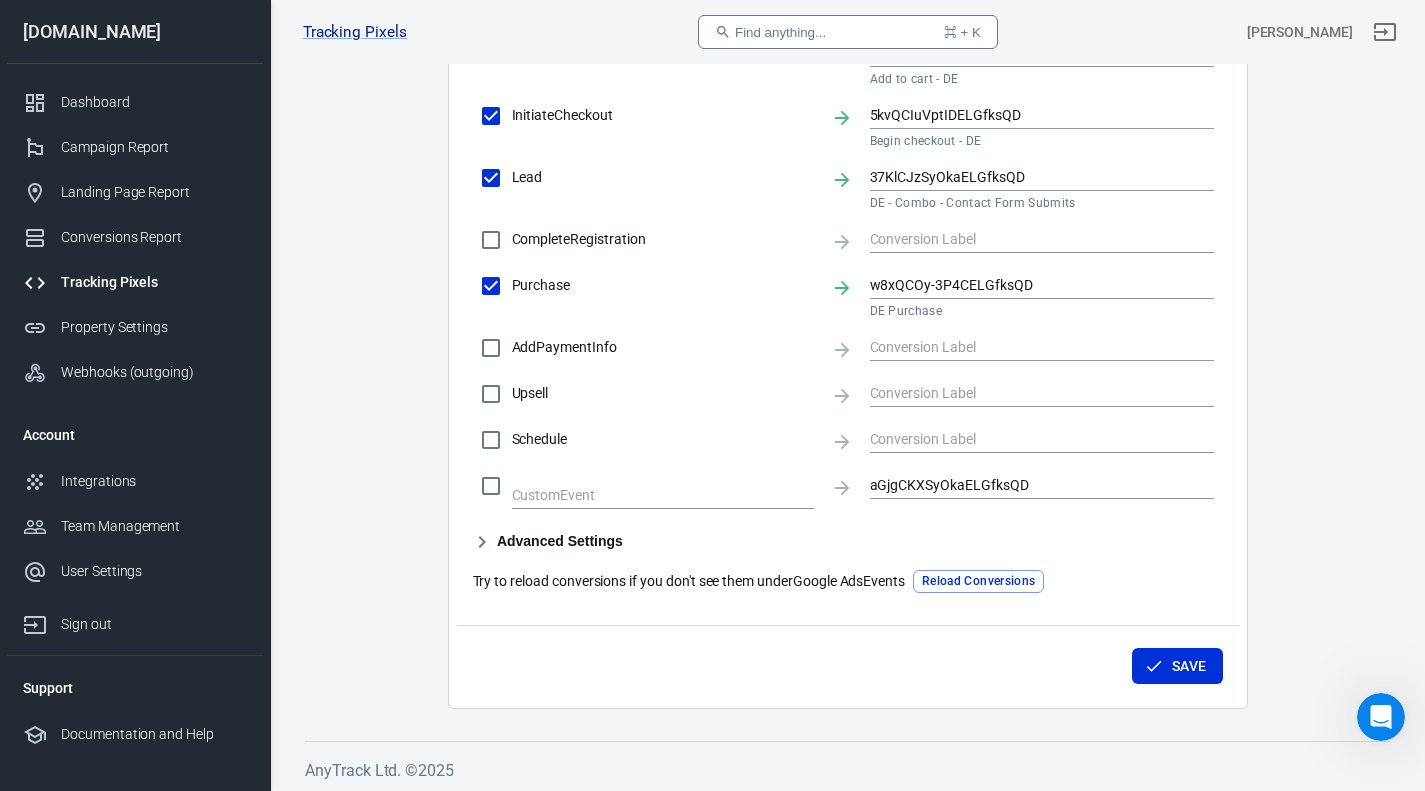 type 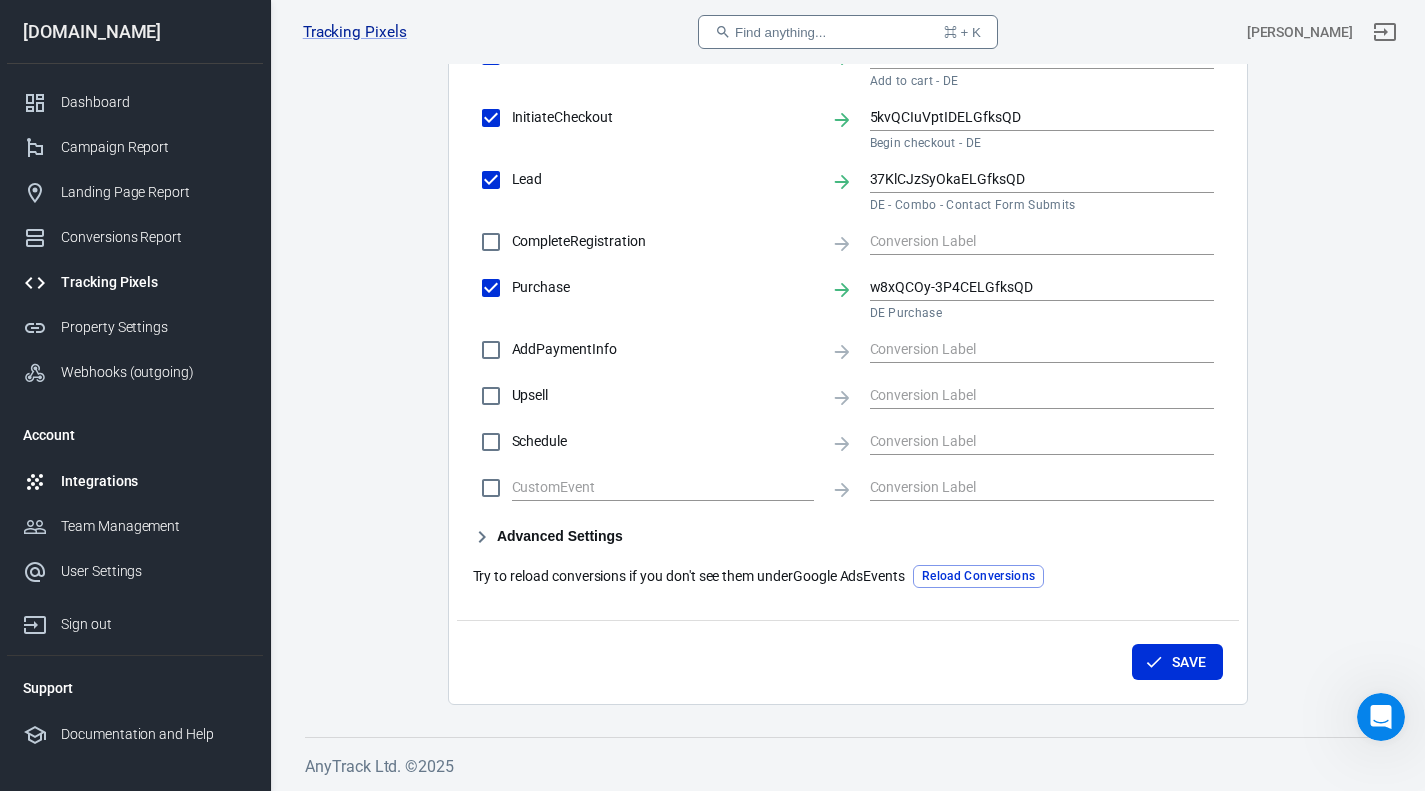click on "Integrations" at bounding box center [154, 481] 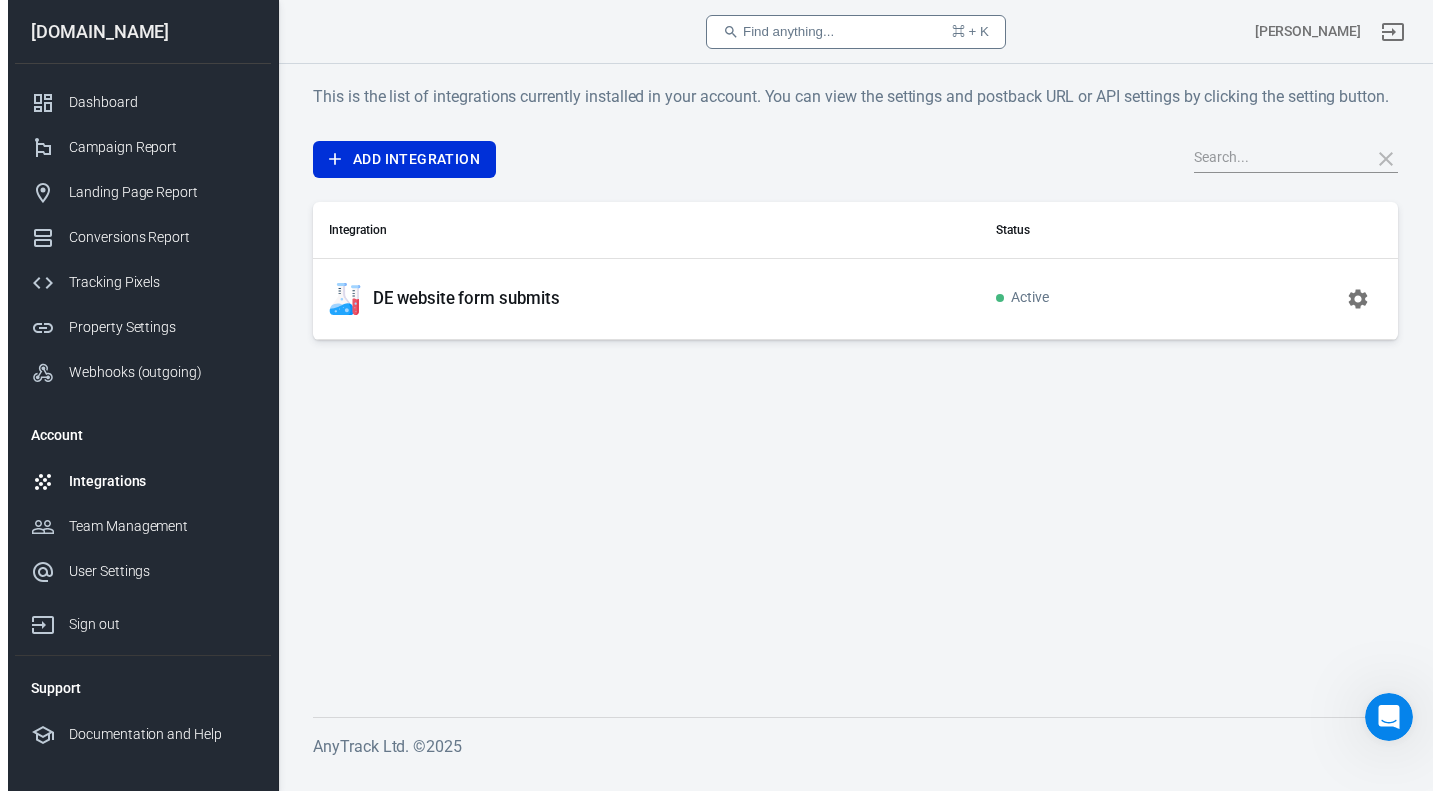 scroll, scrollTop: 0, scrollLeft: 0, axis: both 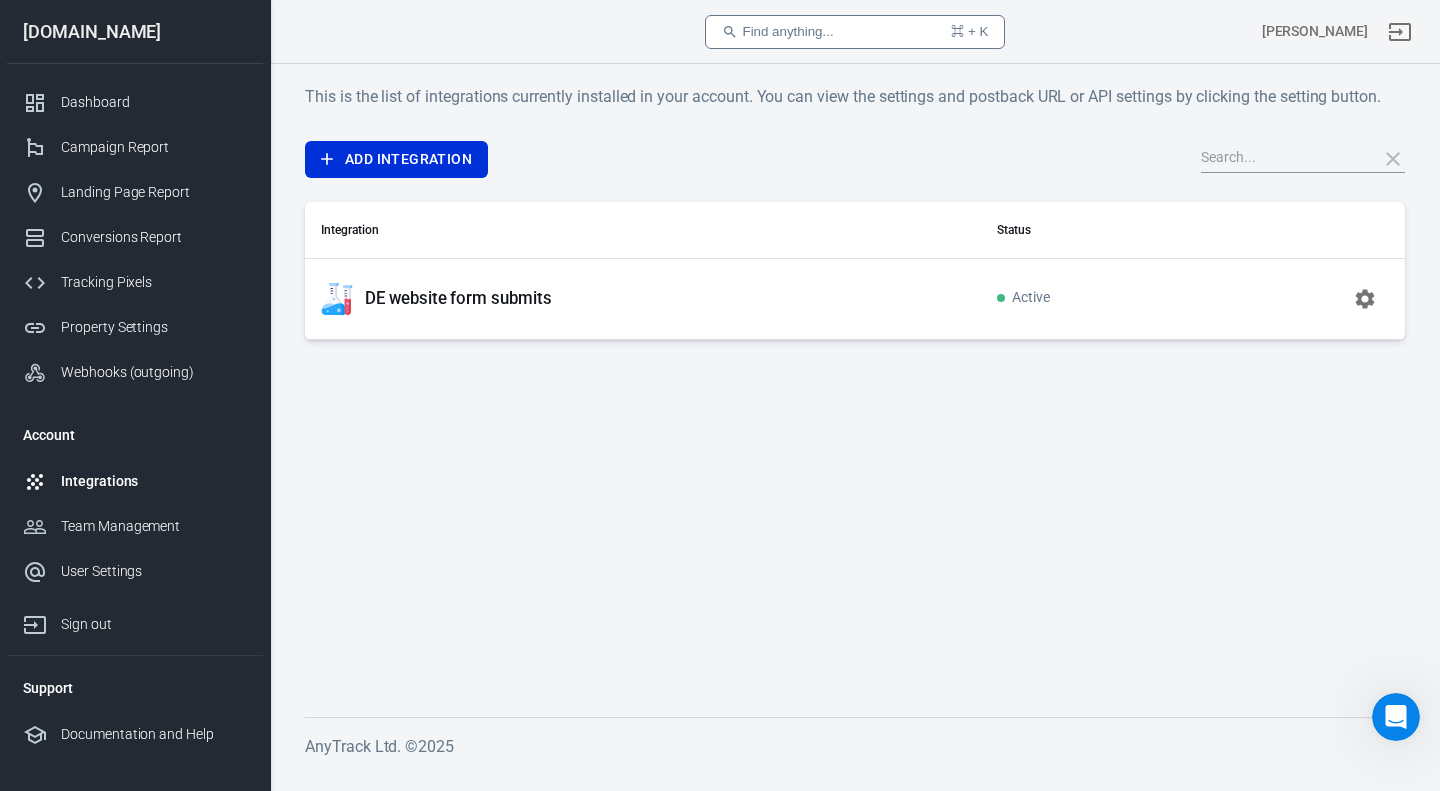 click on "DE website form submits" at bounding box center [458, 298] 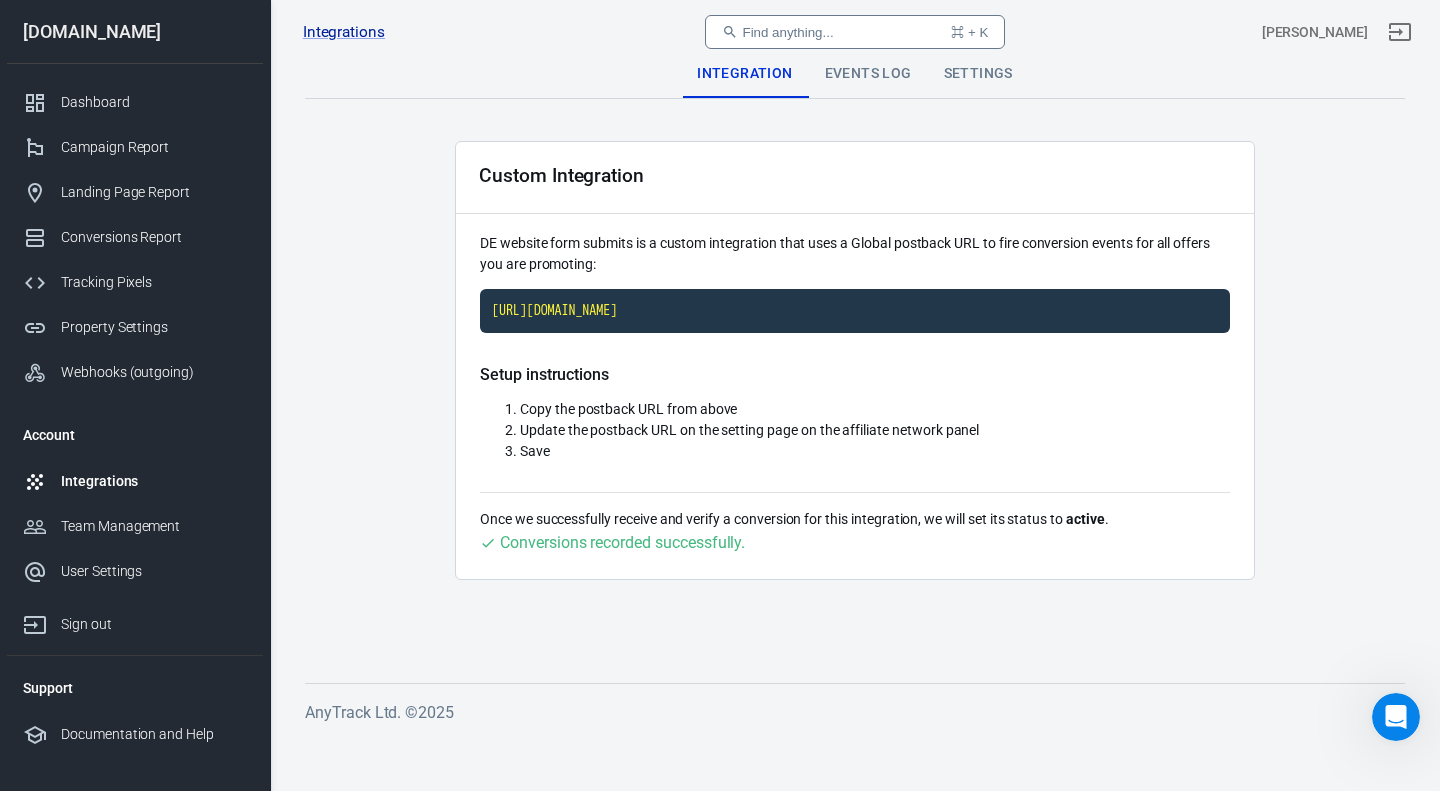 click on "Conversions recorded successfully." at bounding box center (622, 542) 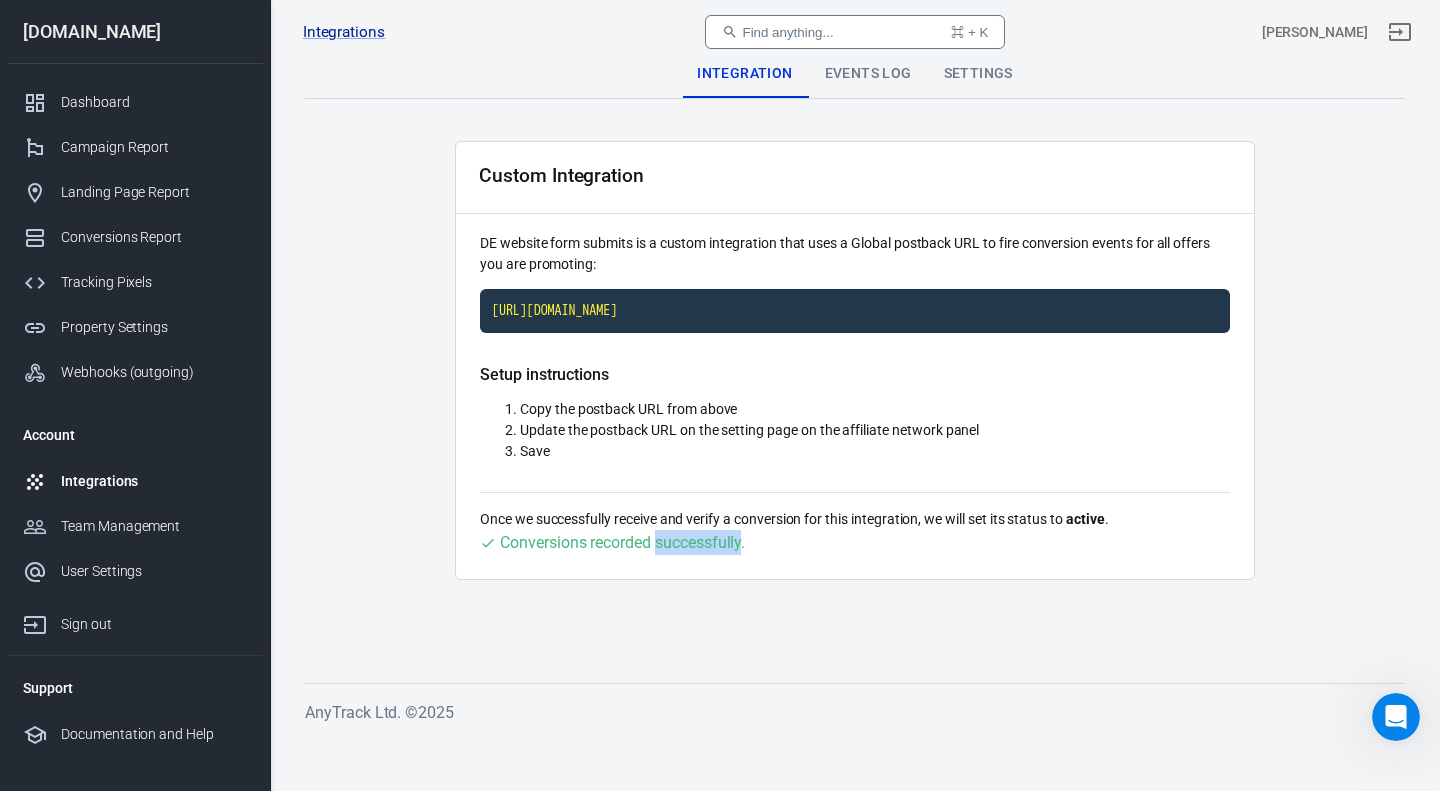 click on "Conversions recorded successfully." at bounding box center (622, 542) 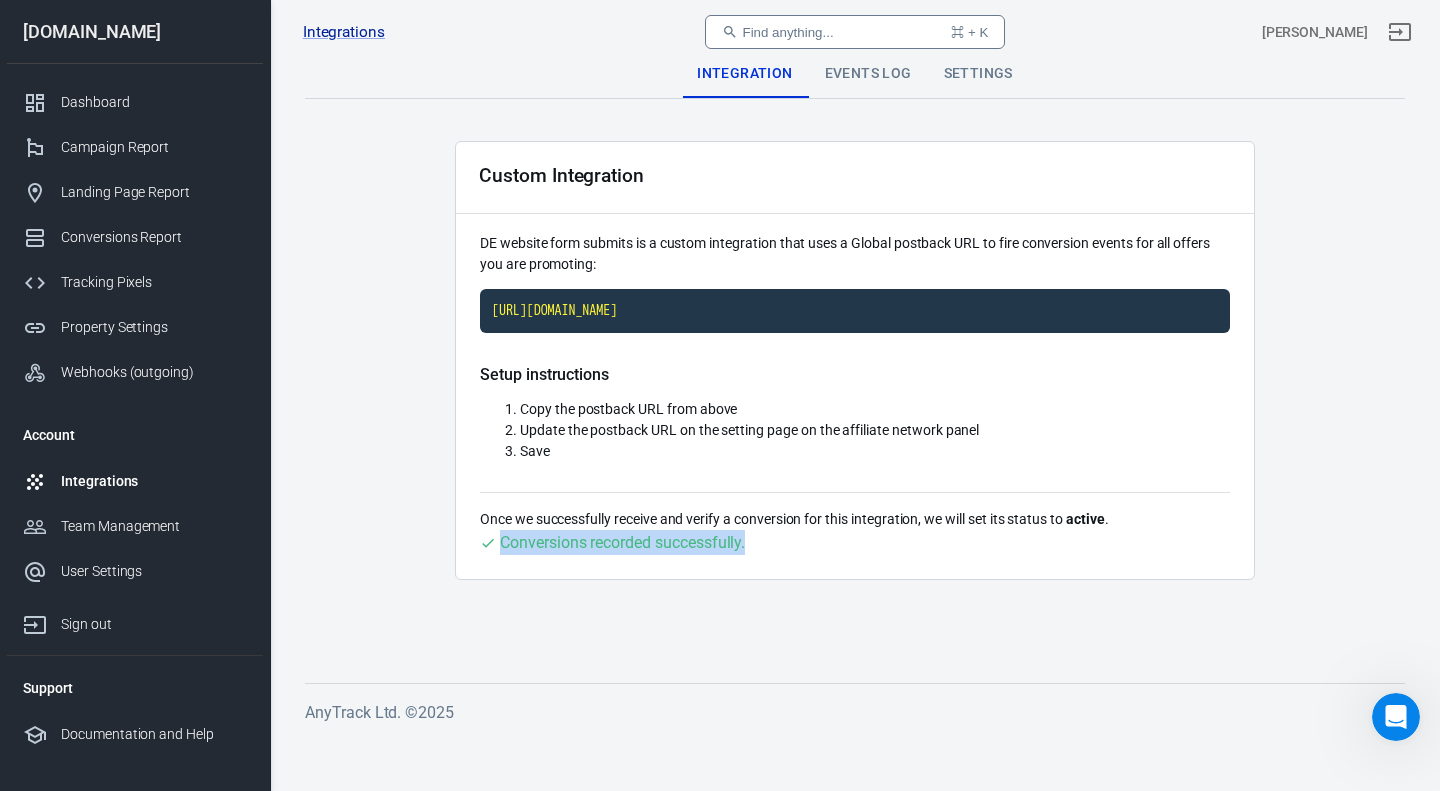 click on "Conversions recorded successfully." at bounding box center [622, 542] 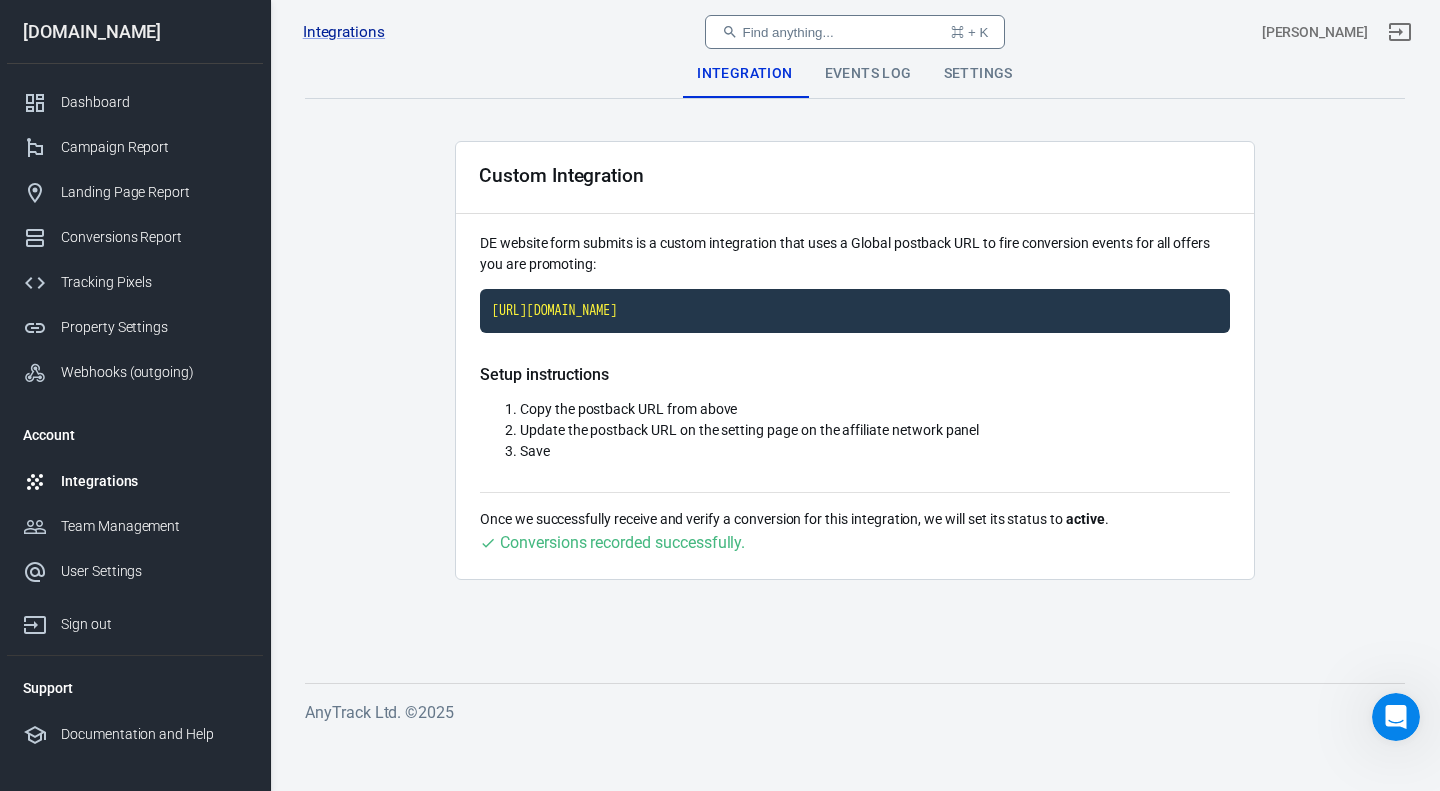 click on "Update the postback URL on the setting page on the affiliate network panel" at bounding box center [749, 430] 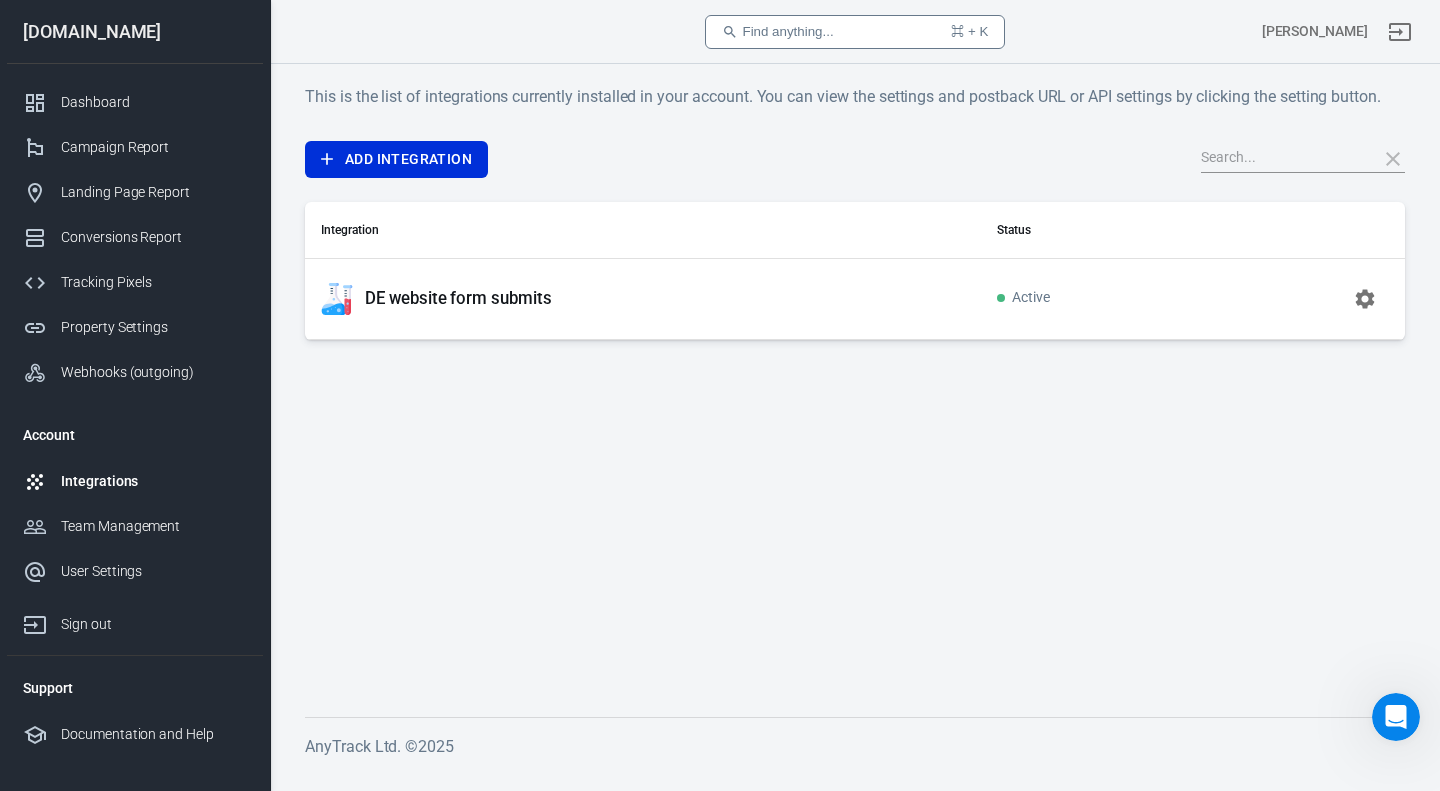 click 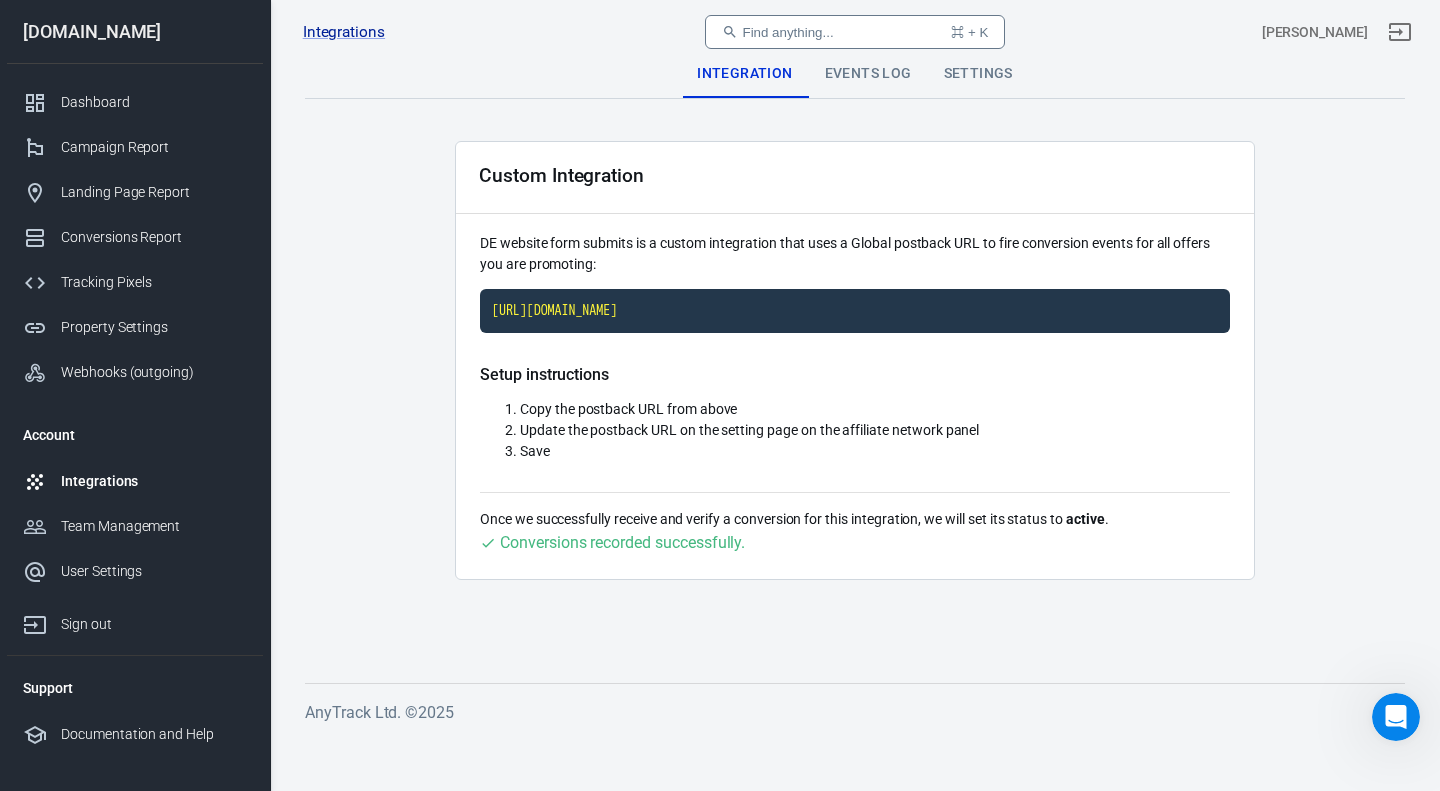 click on "Integrations DE website form submits Find anything... ⌘ + K Risto Alt" at bounding box center [855, 32] 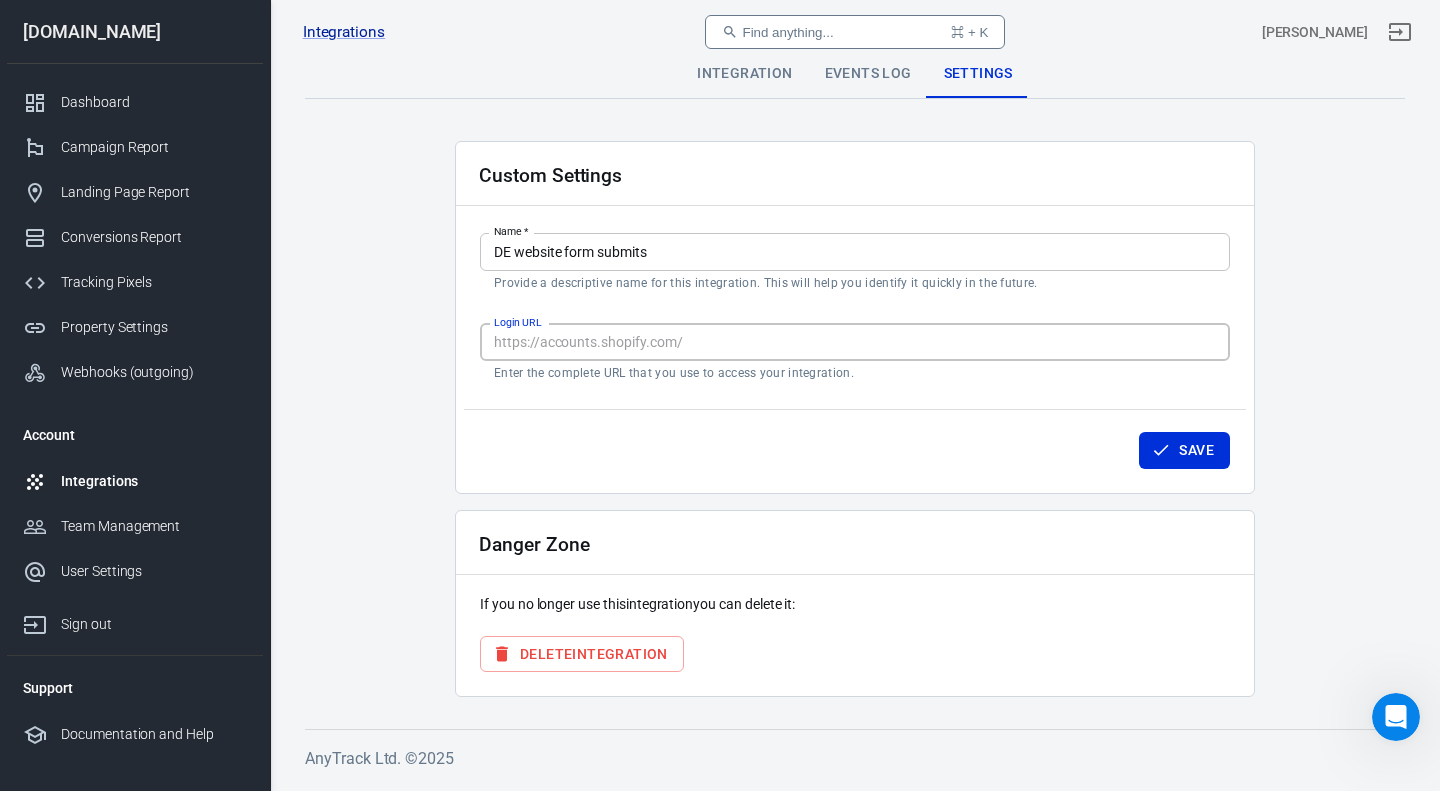 click on "Login URL" at bounding box center (855, 342) 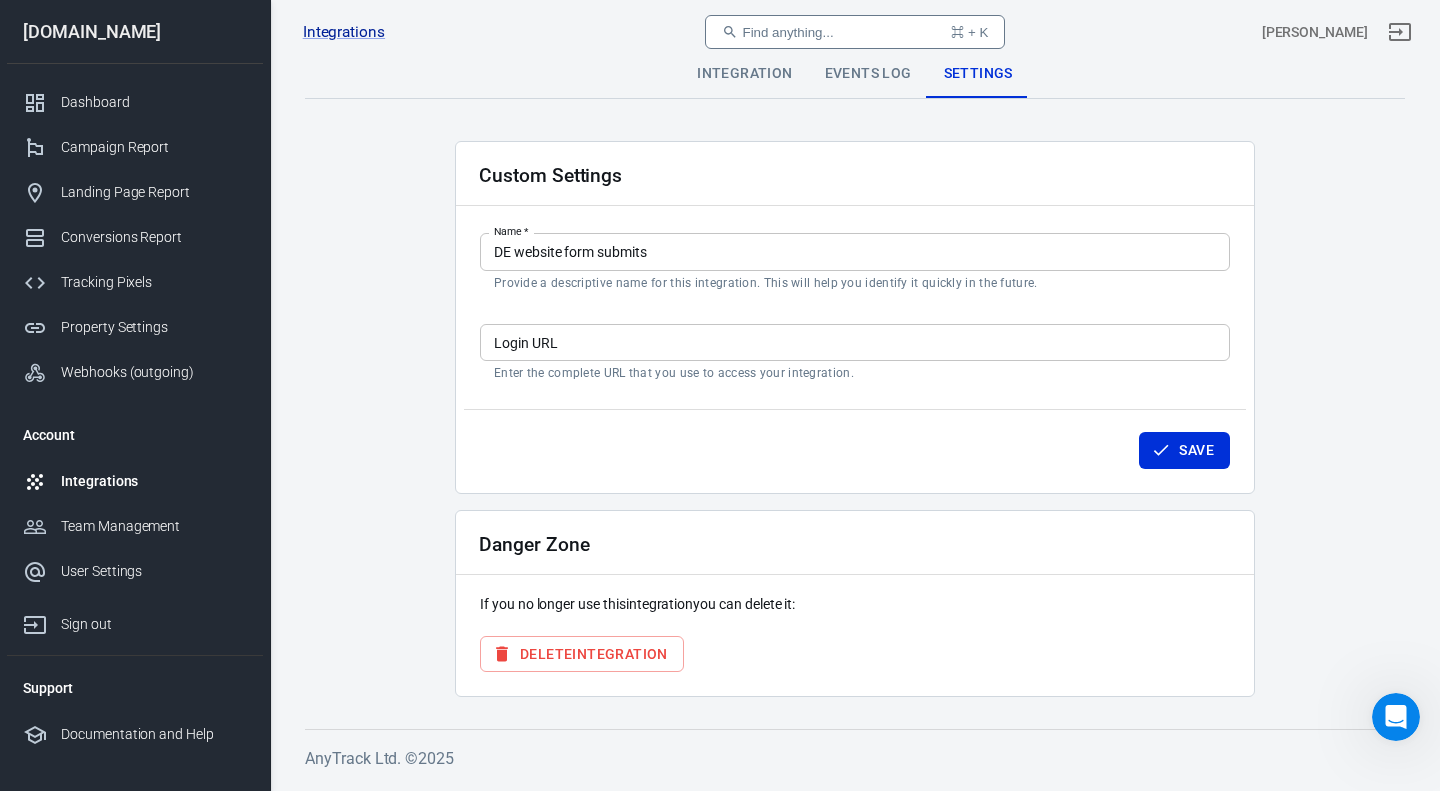 click on "Integration Events Log Settings Custom Settings Name   * DE website form submits Name   * Provide a descriptive name for this integration. This will help you identify it quickly in the future. Login URL Login URL Enter the complete URL that you use to access your integration. Save Danger Zone If you no longer use this  integration  you can delete it: Delete  Integration" at bounding box center (855, 373) 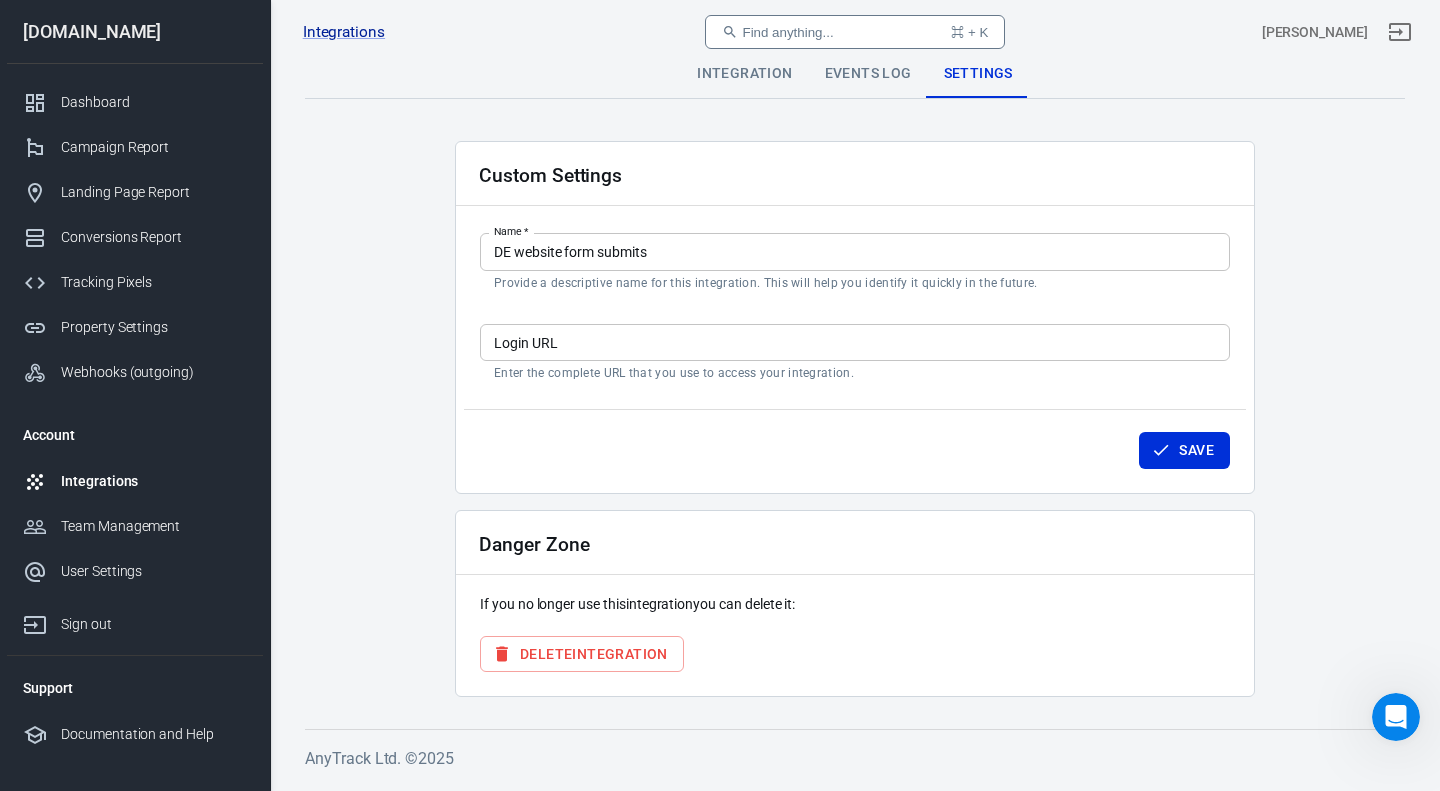click on "Integrations" at bounding box center [154, 481] 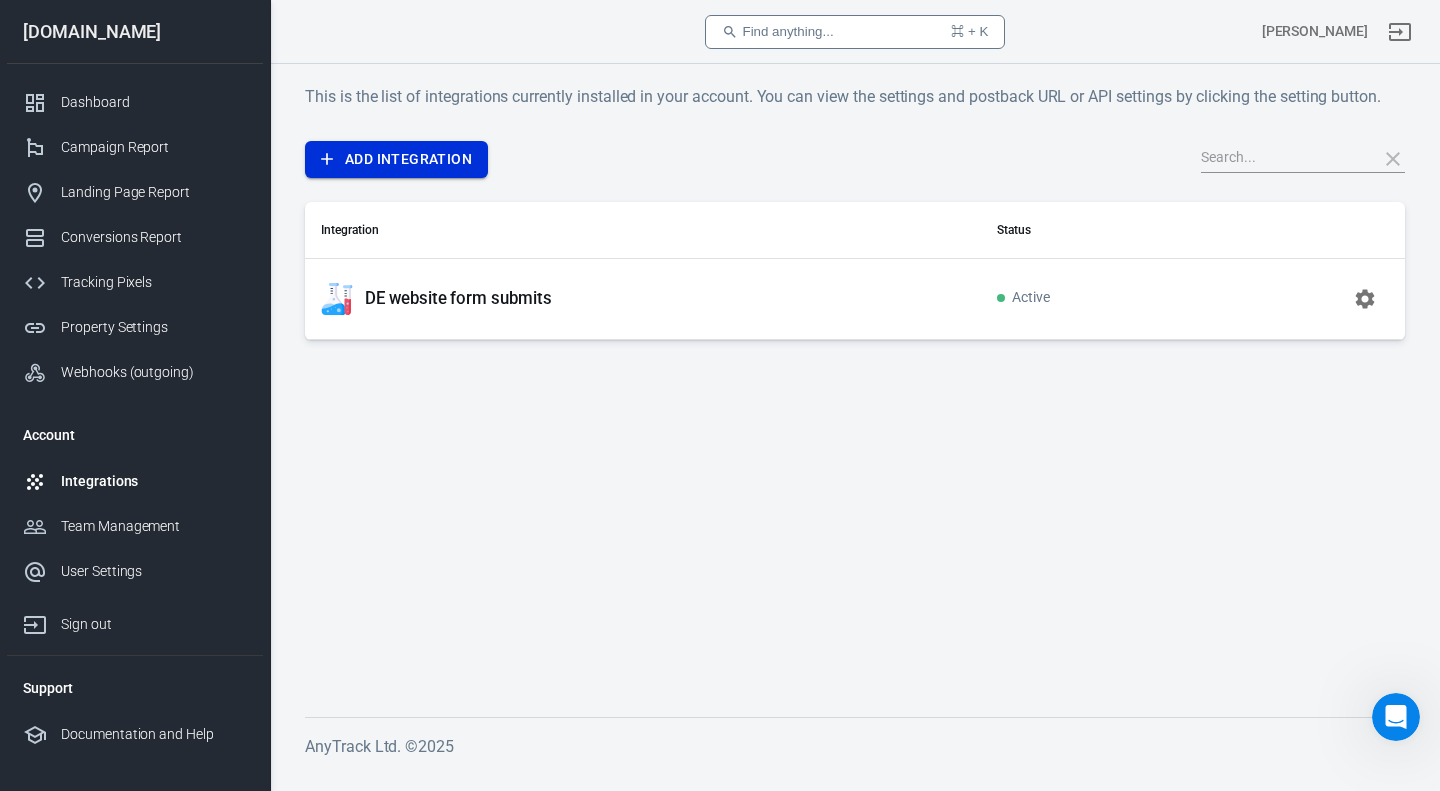 click on "Add Integration" at bounding box center (396, 159) 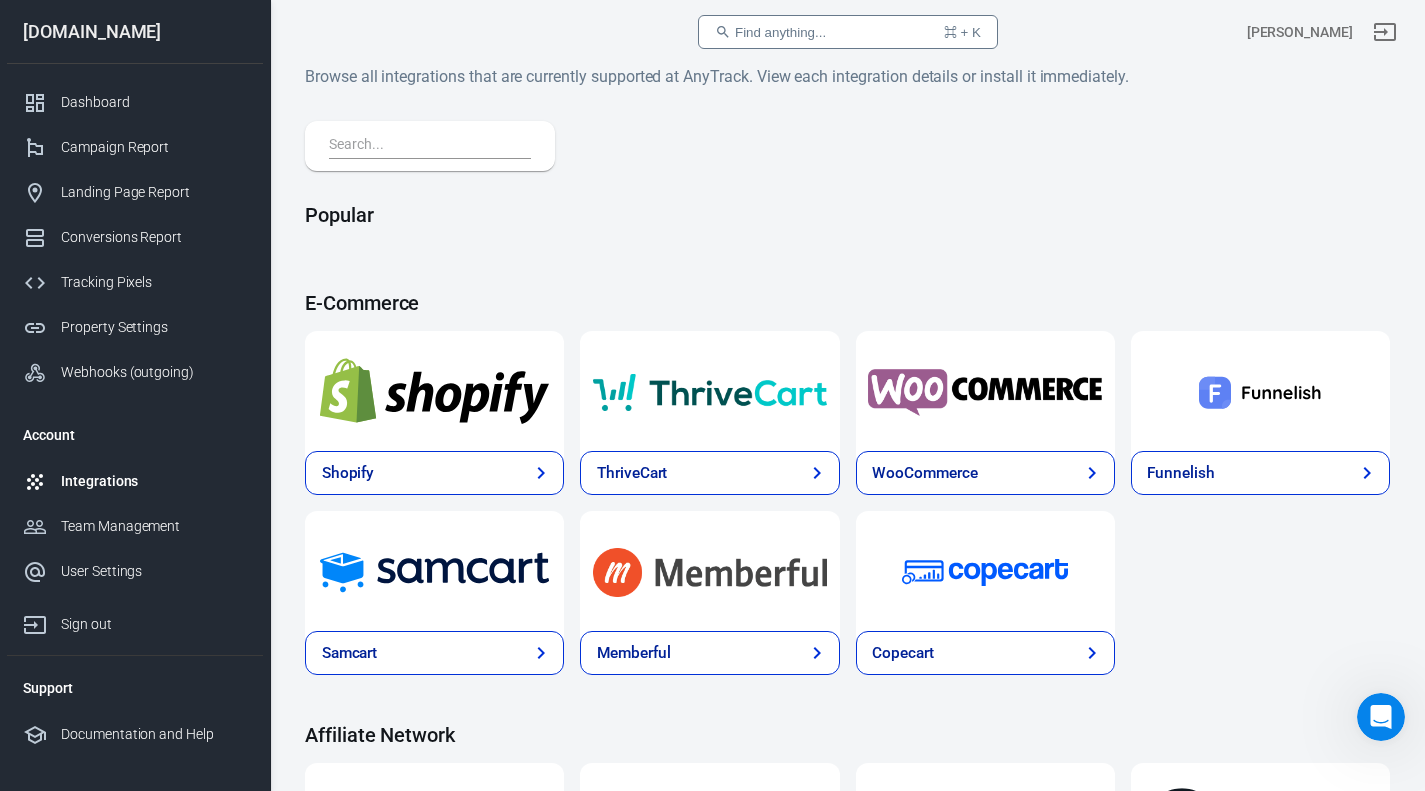 click at bounding box center [430, 146] 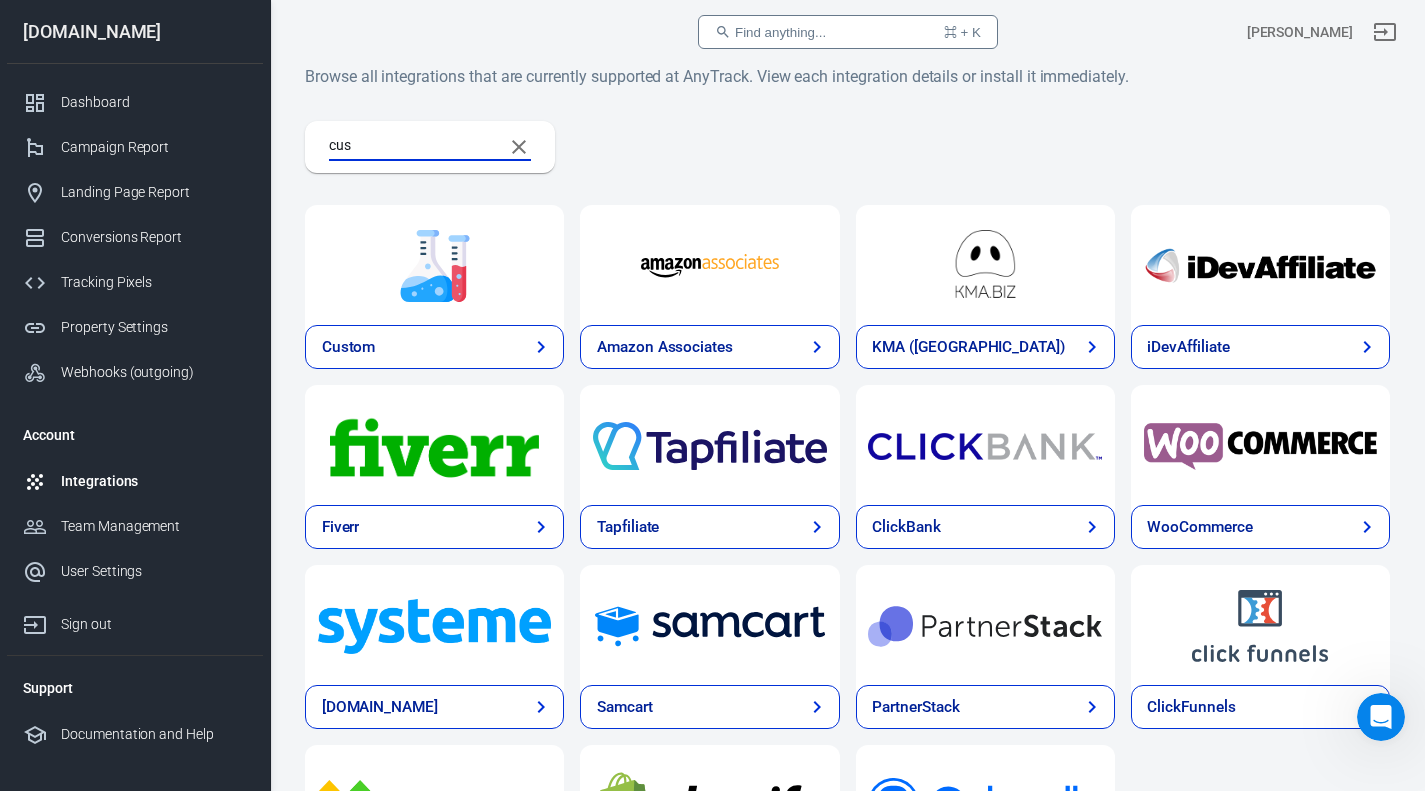 type on "cus" 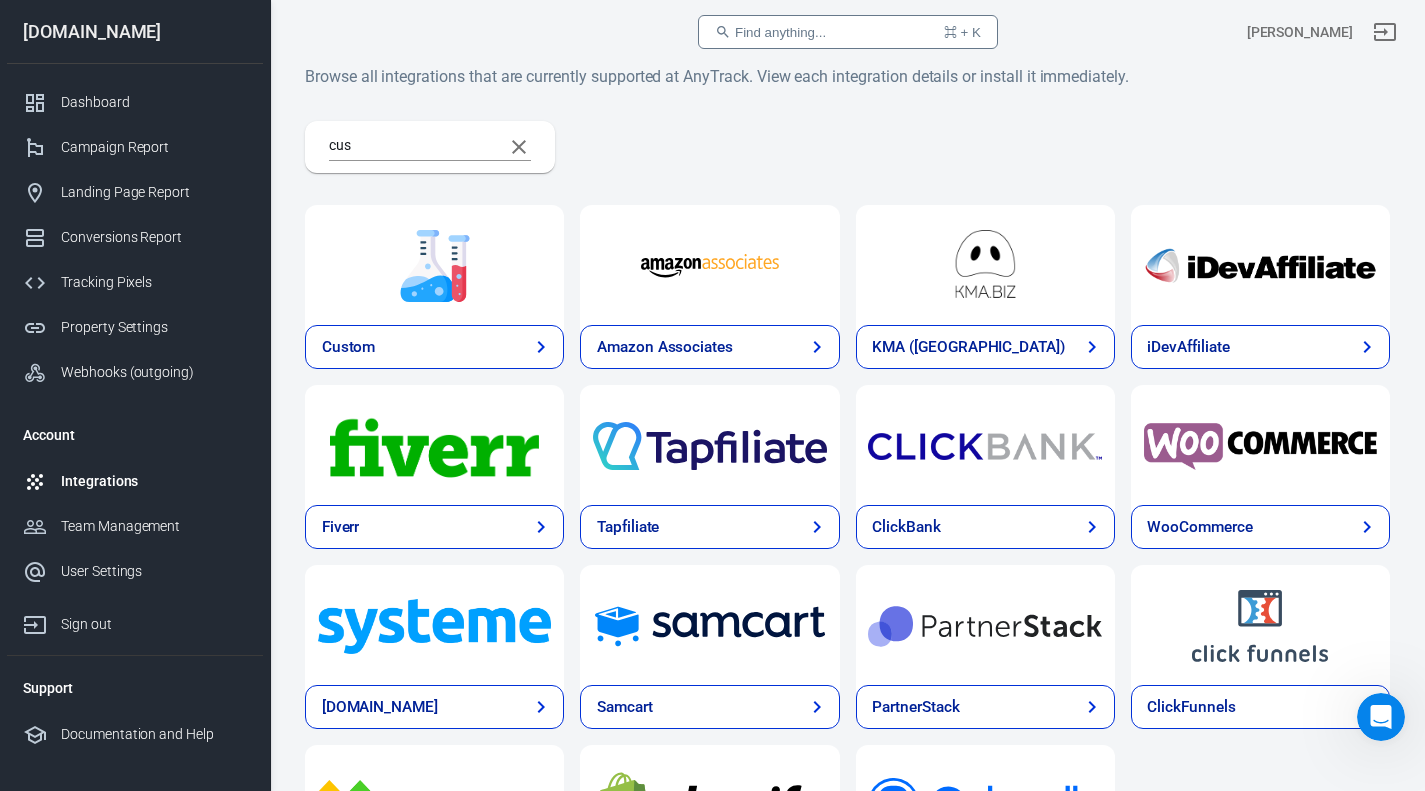 click on "Custom" at bounding box center [434, 347] 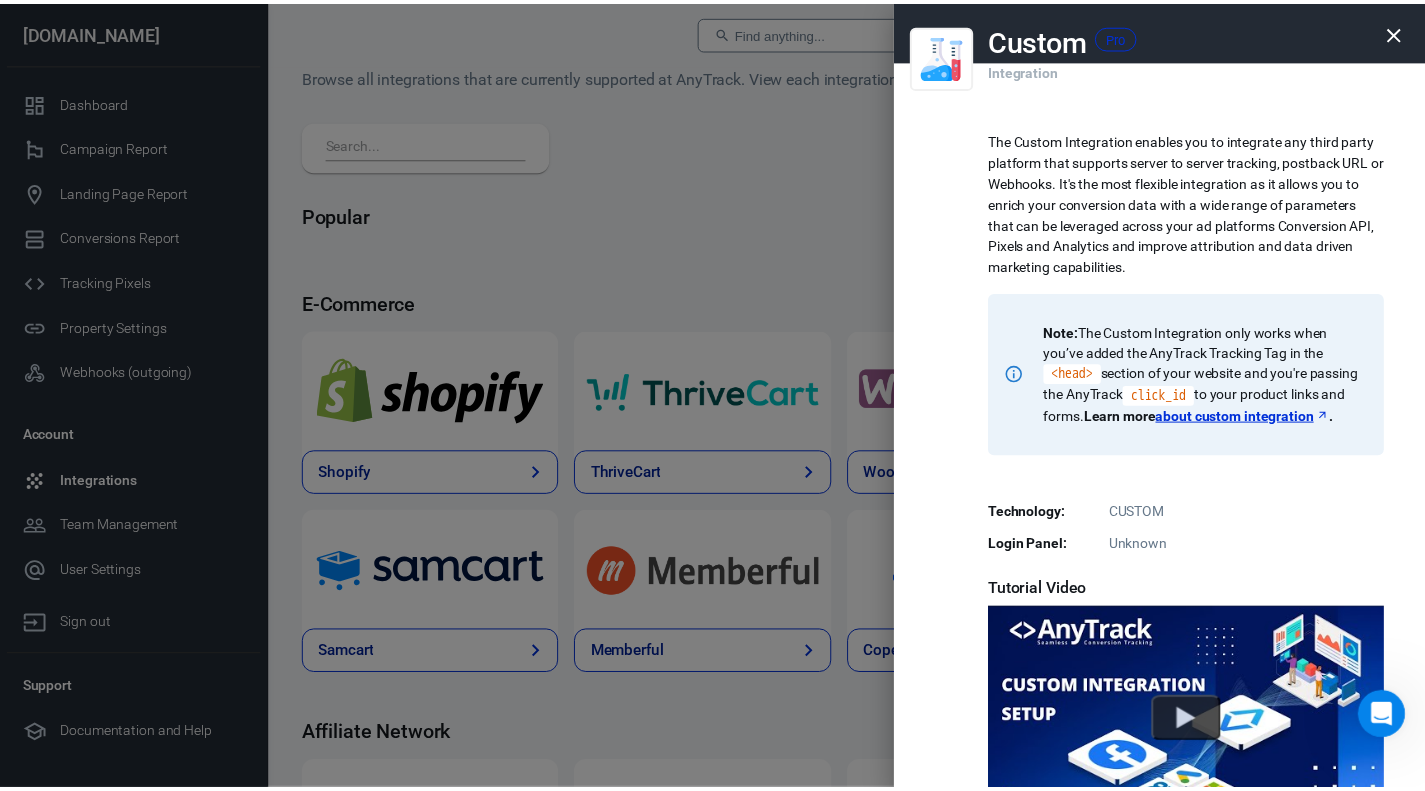 scroll, scrollTop: 385, scrollLeft: 0, axis: vertical 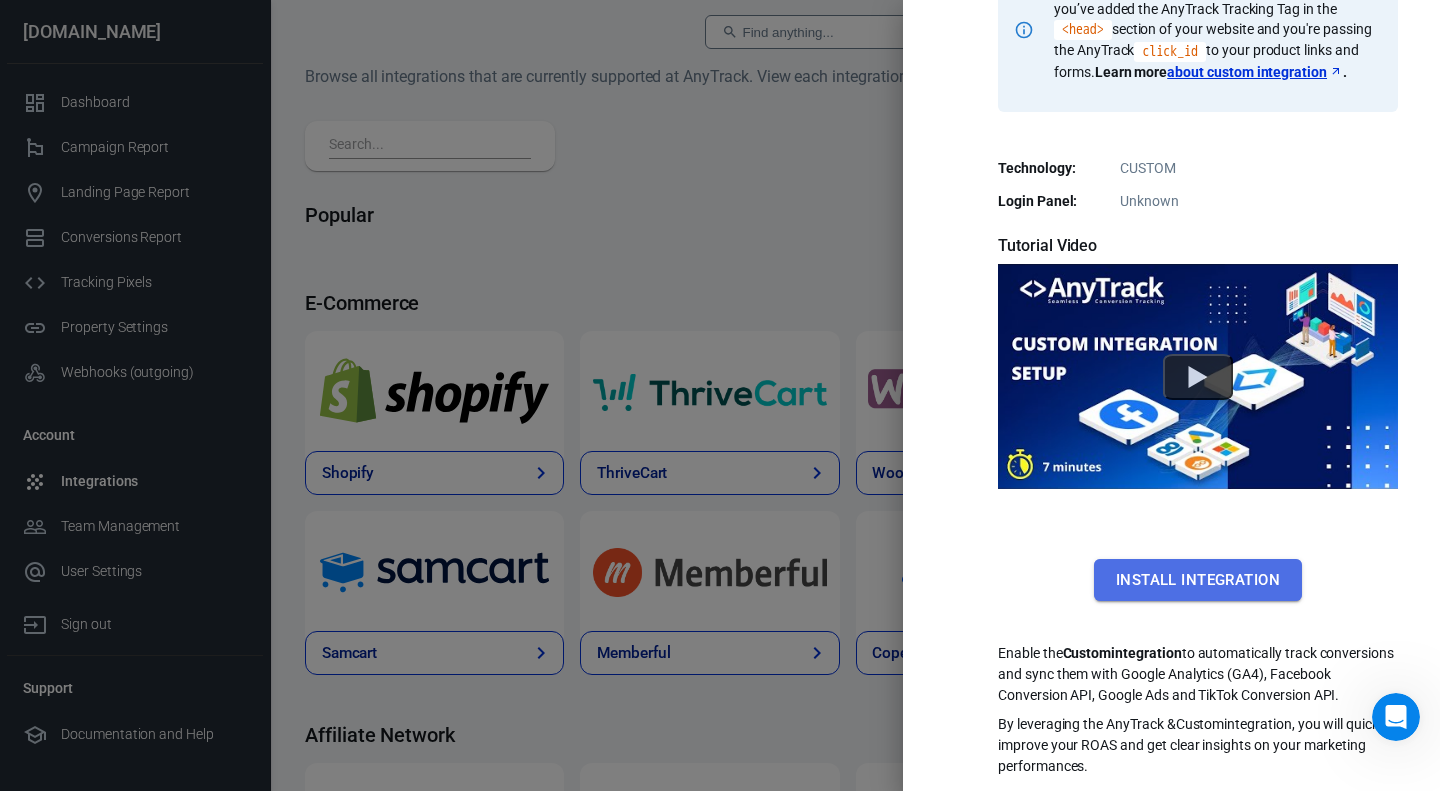 click on "Install Integration" at bounding box center [1198, 580] 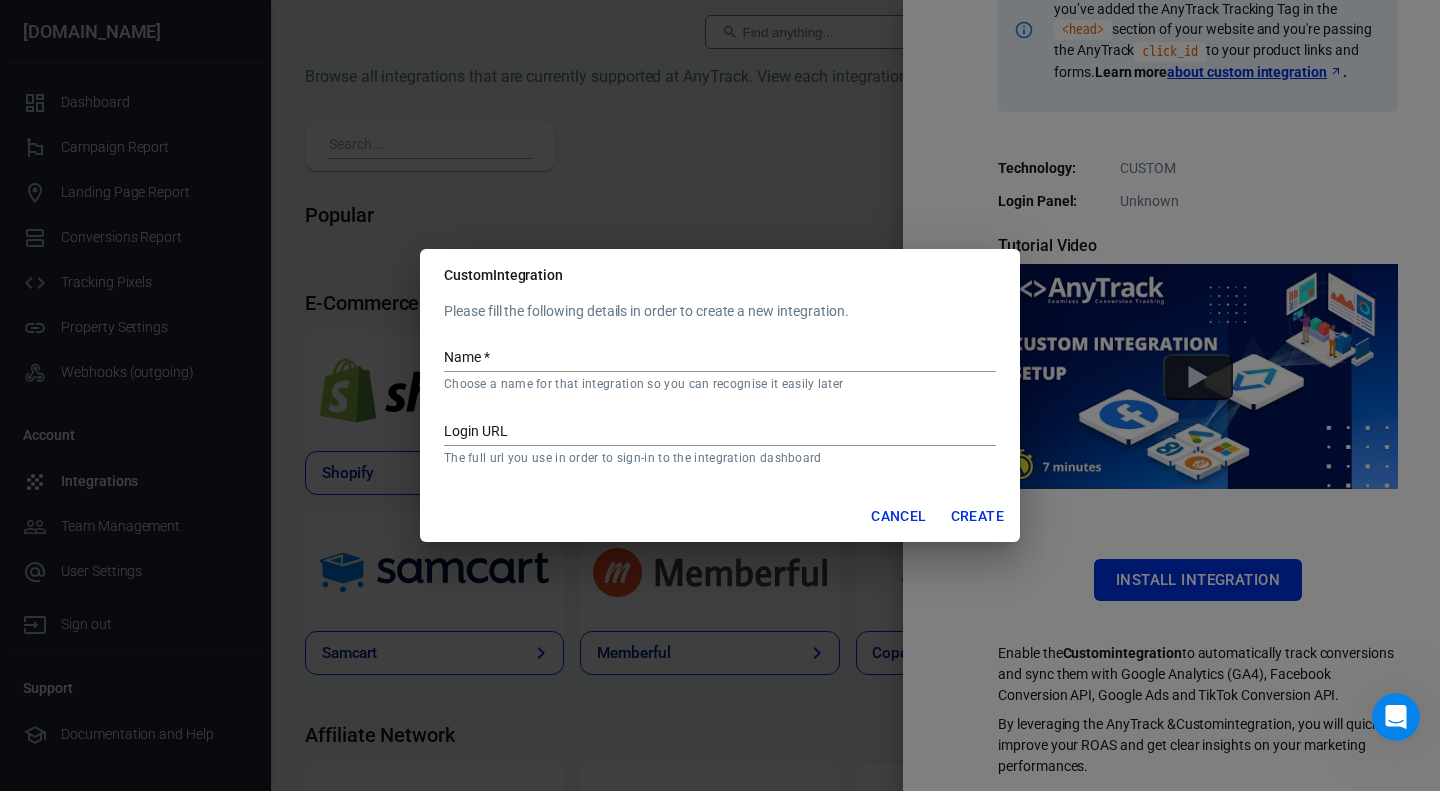 click on "Name   *" at bounding box center [720, 359] 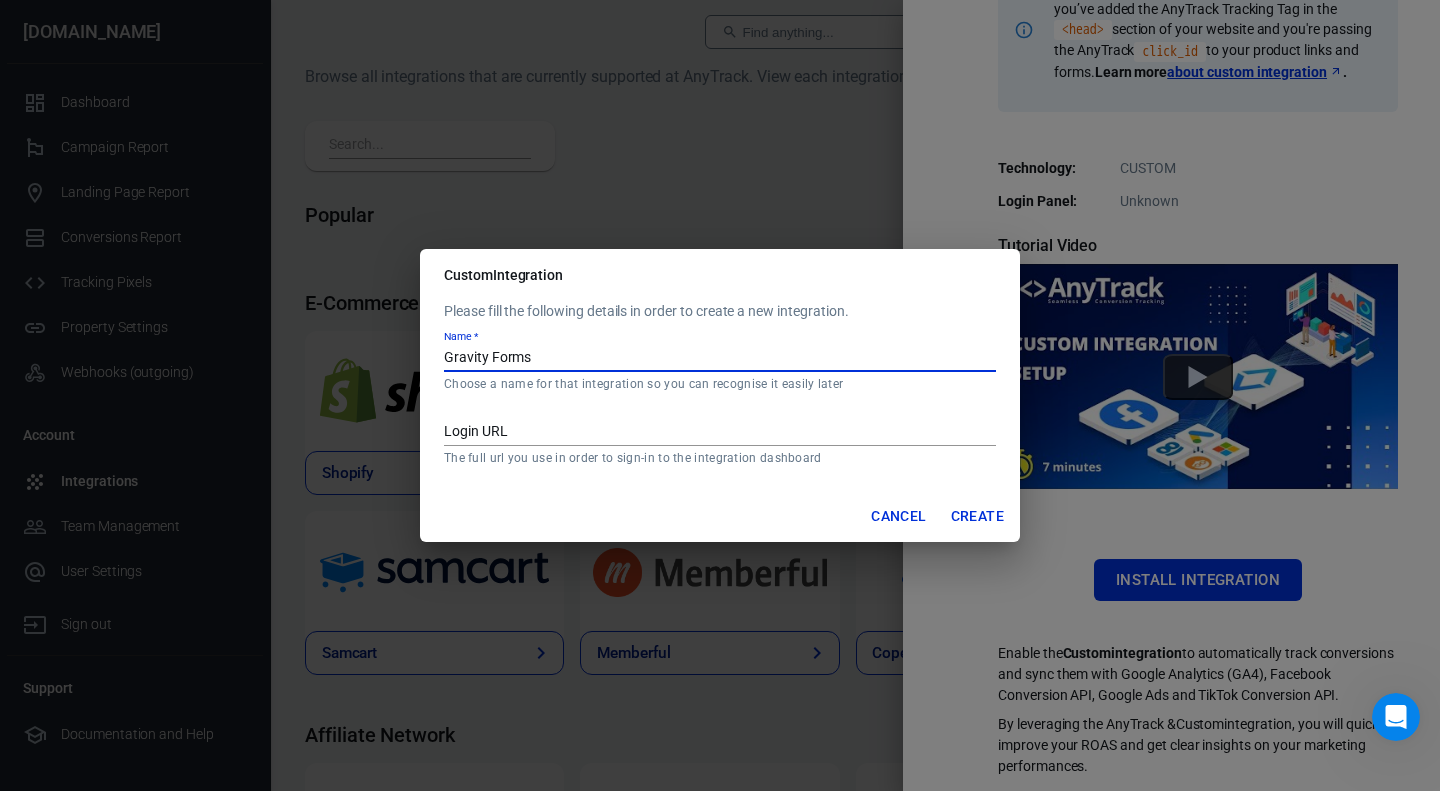 type on "Gravity Forms" 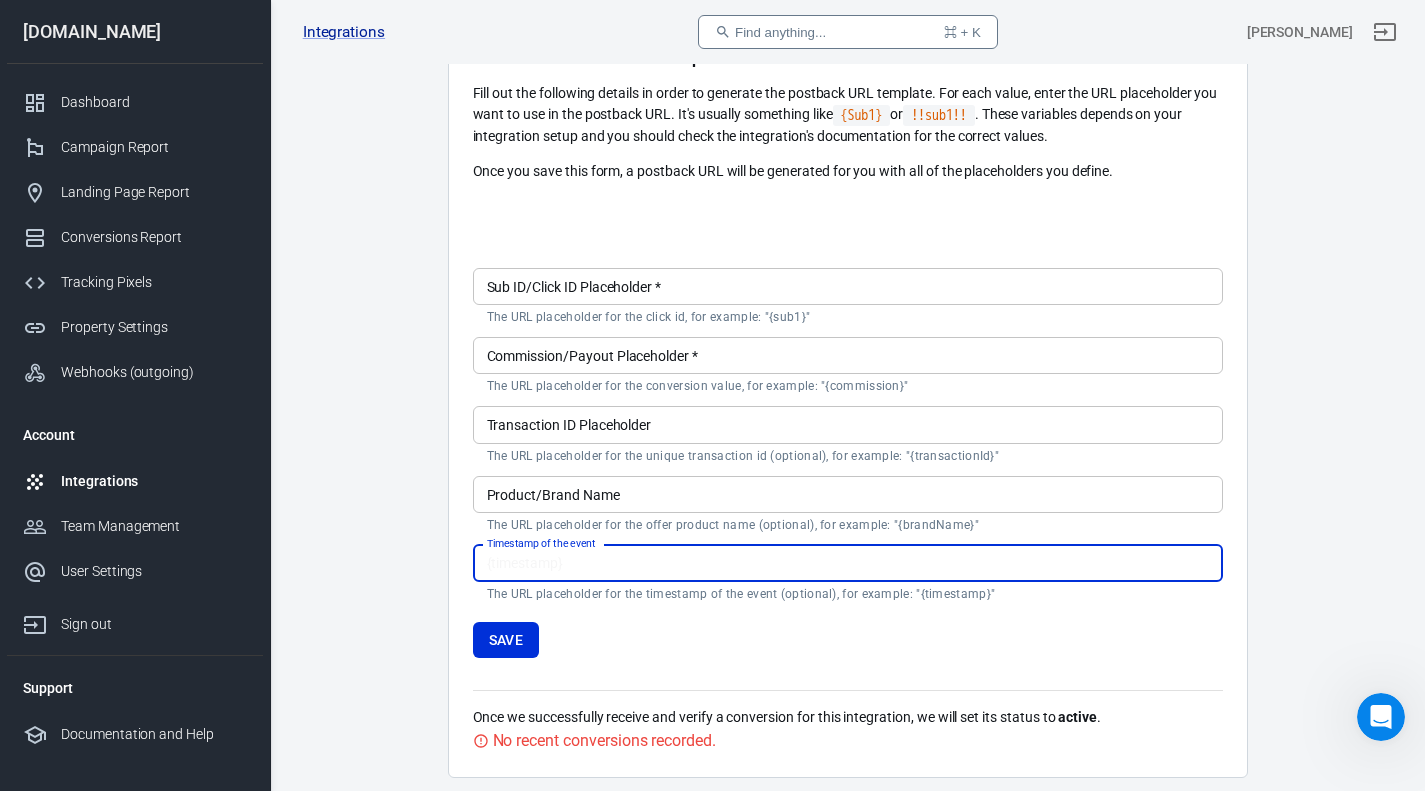 scroll, scrollTop: 333, scrollLeft: 0, axis: vertical 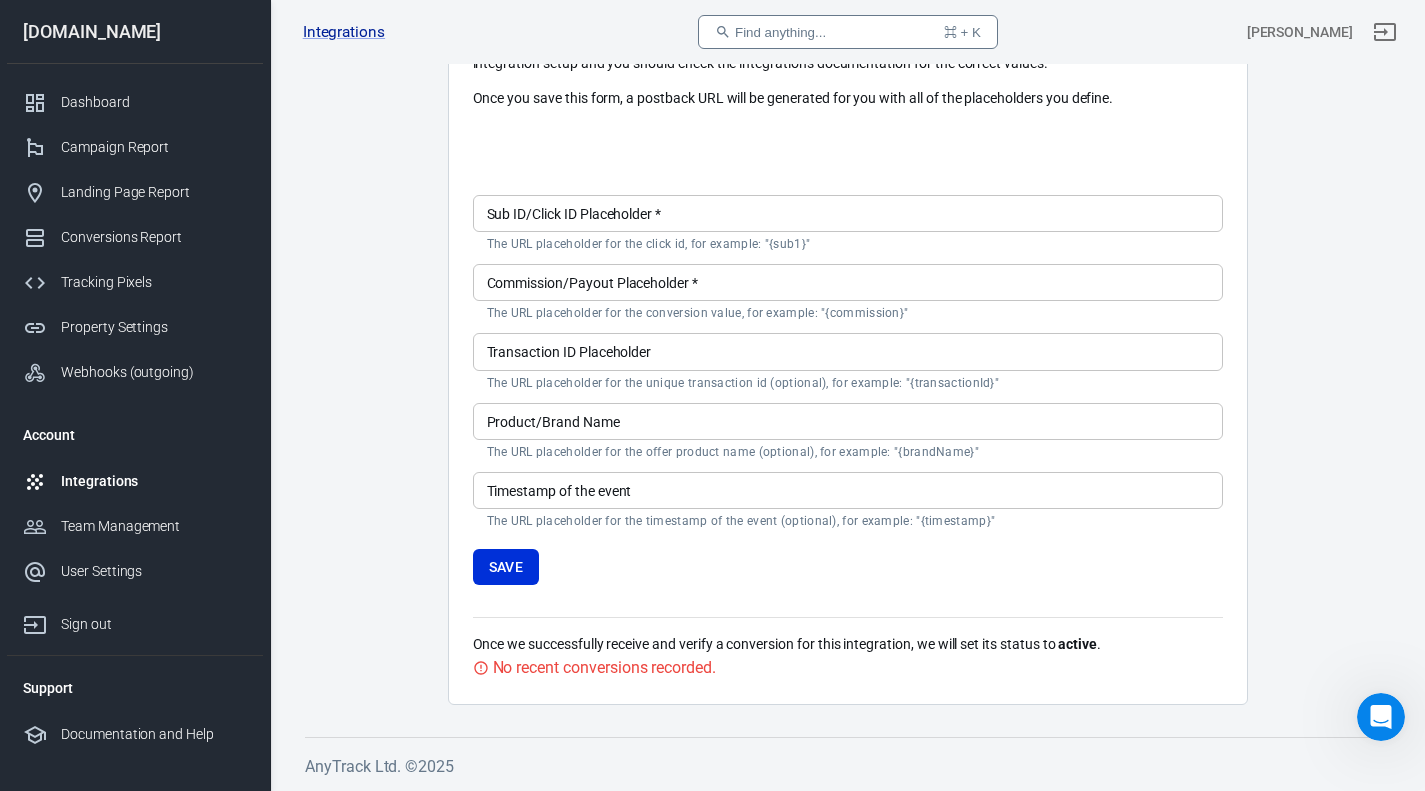 click on "Integrations" at bounding box center [154, 481] 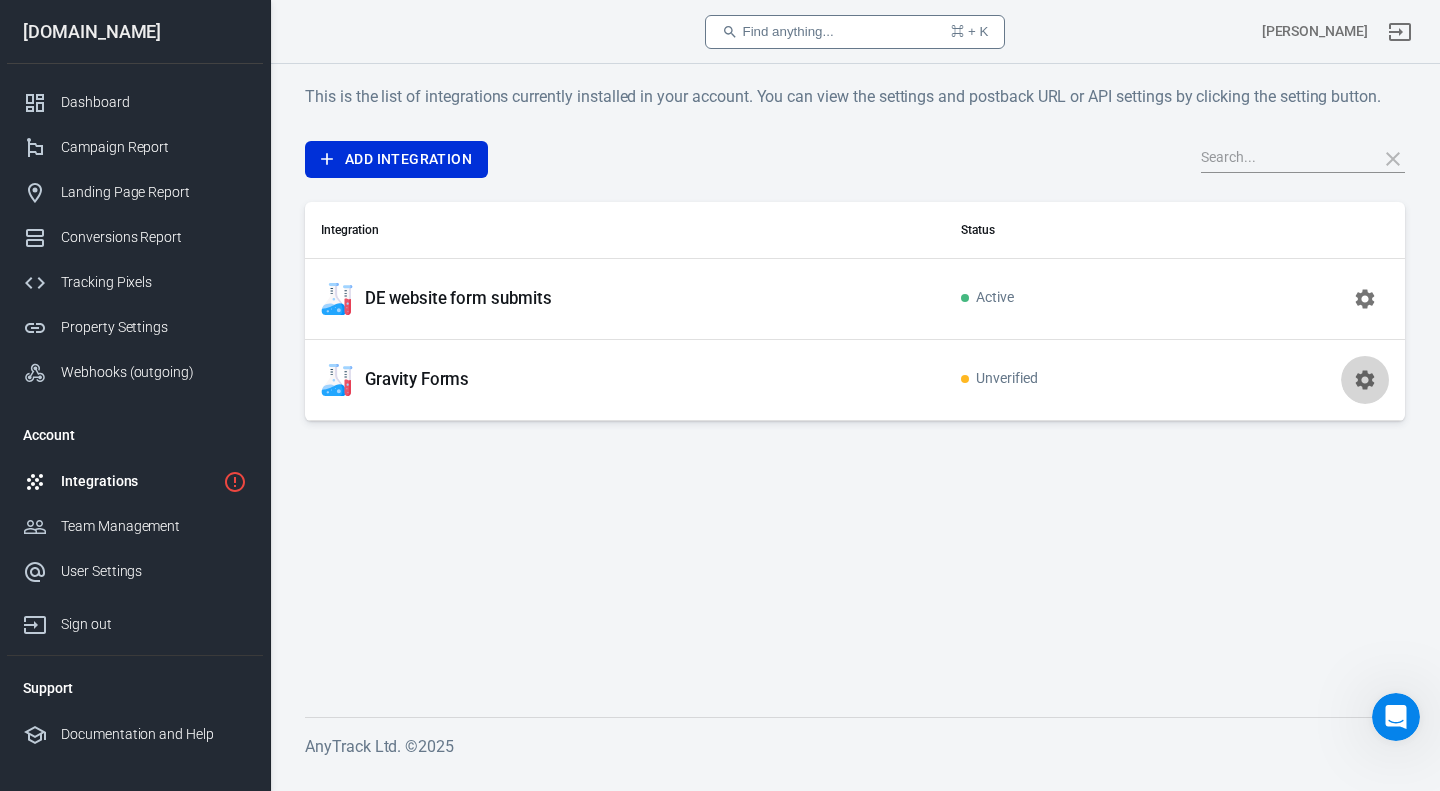 click 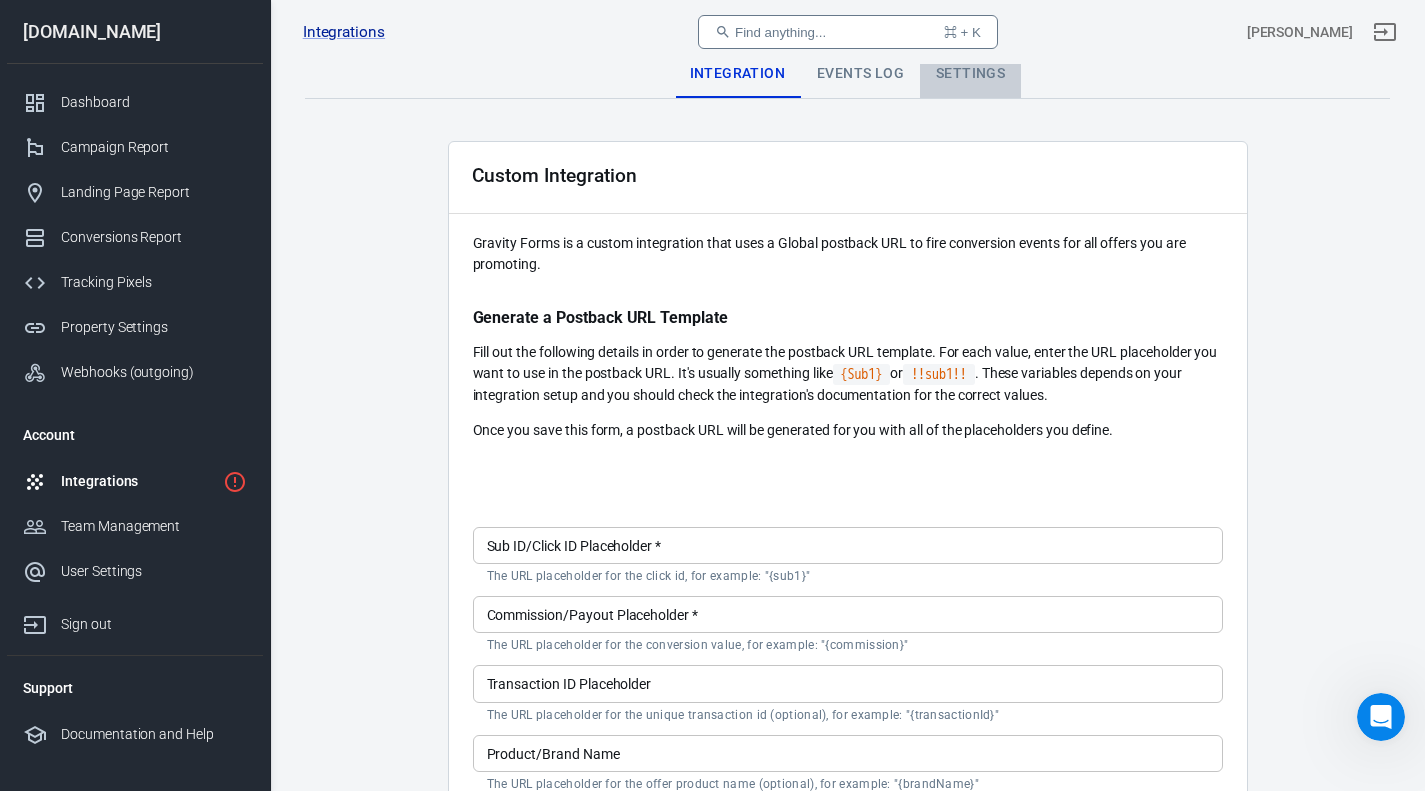 click on "Settings" at bounding box center [970, 74] 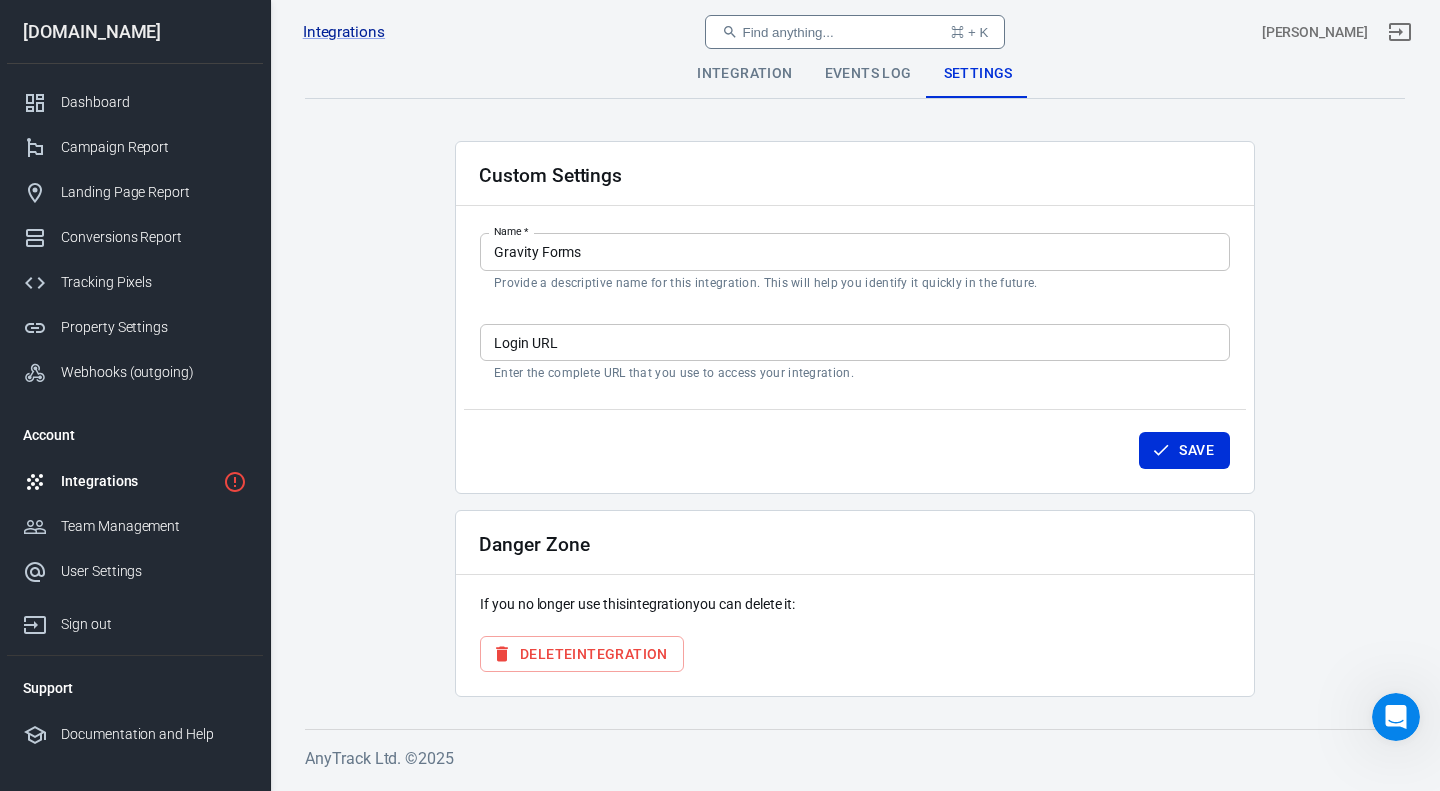 click on "Delete  Integration" at bounding box center [582, 654] 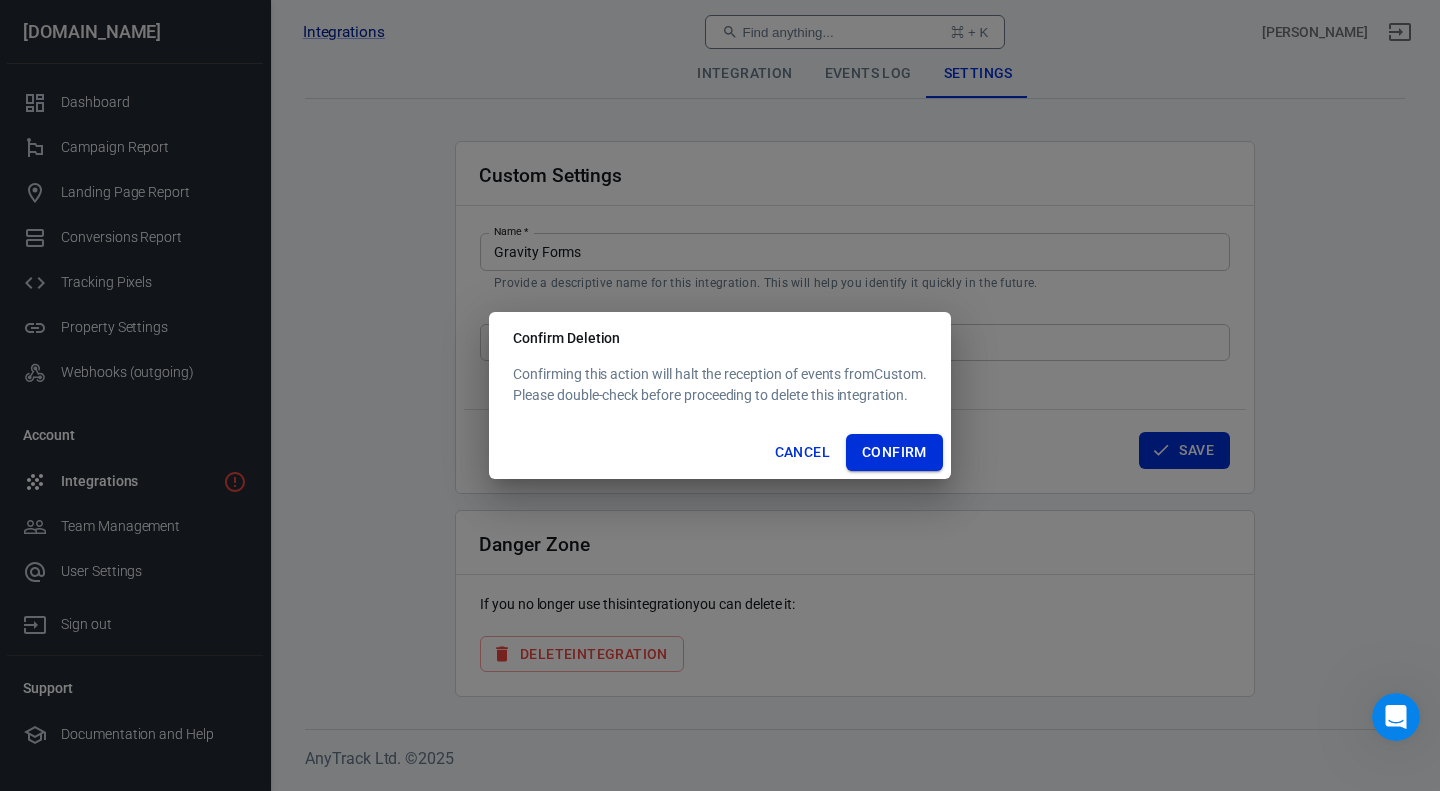 click on "Confirm" at bounding box center [894, 452] 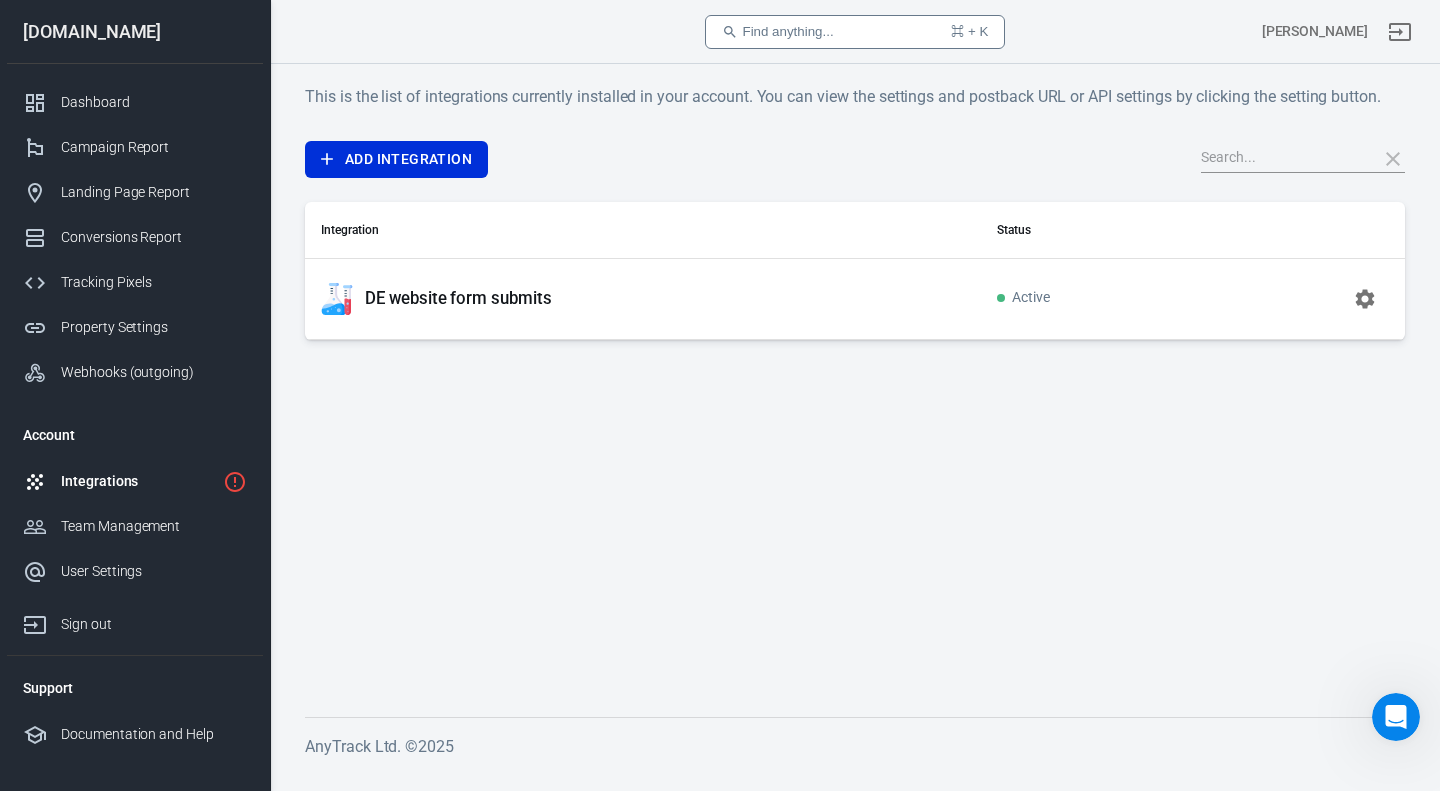 click on "DE website form submits" at bounding box center [643, 299] 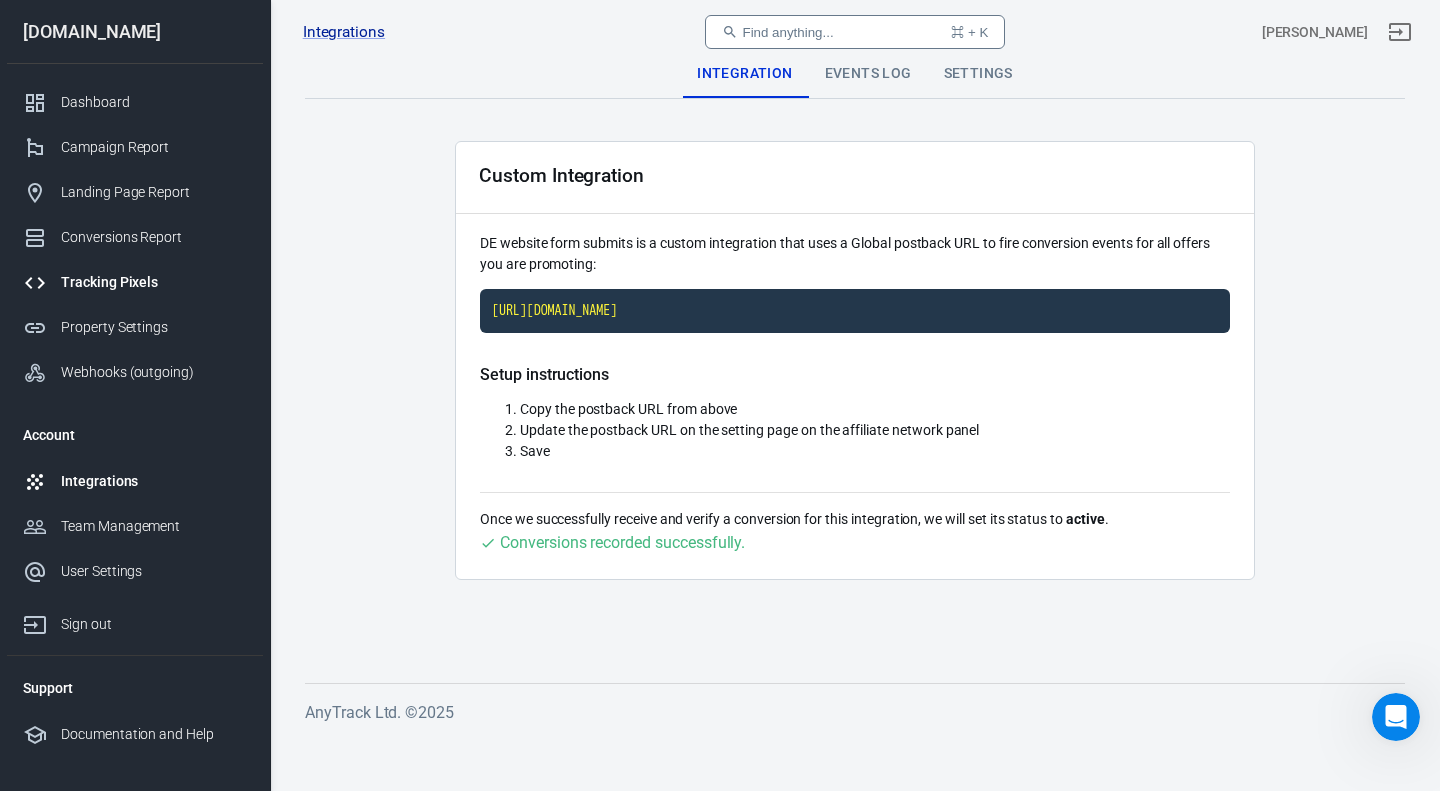 click on "Tracking Pixels" at bounding box center [154, 282] 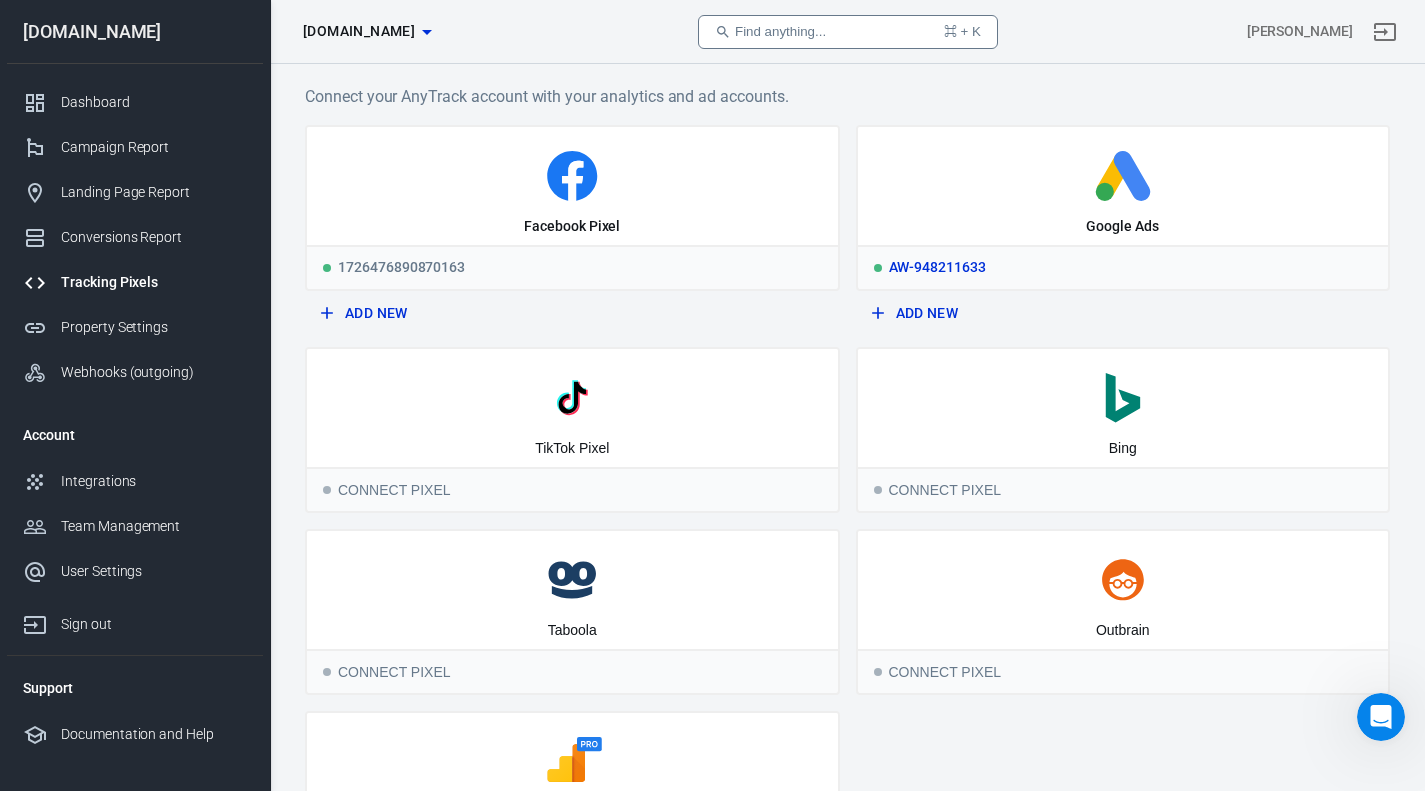 click 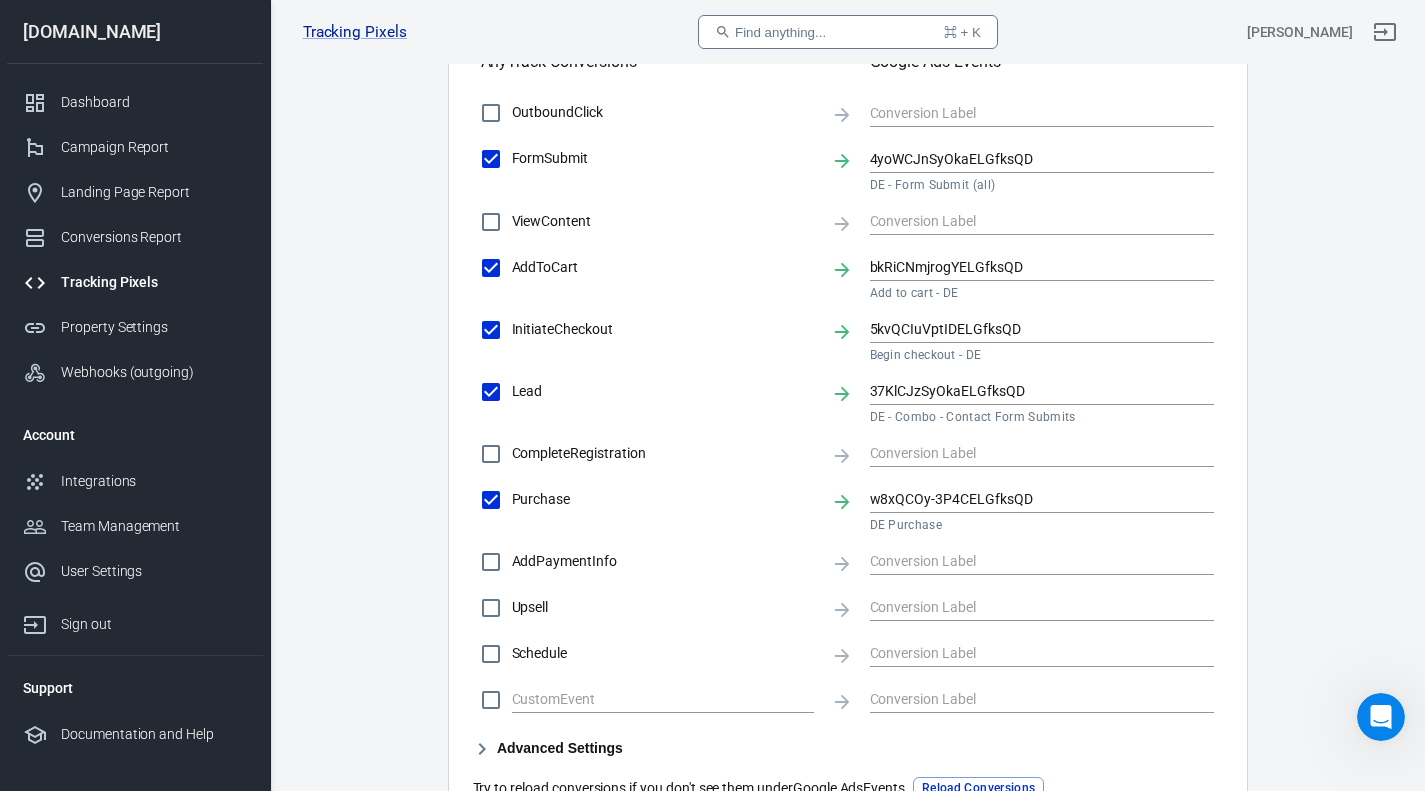 scroll, scrollTop: 923, scrollLeft: 0, axis: vertical 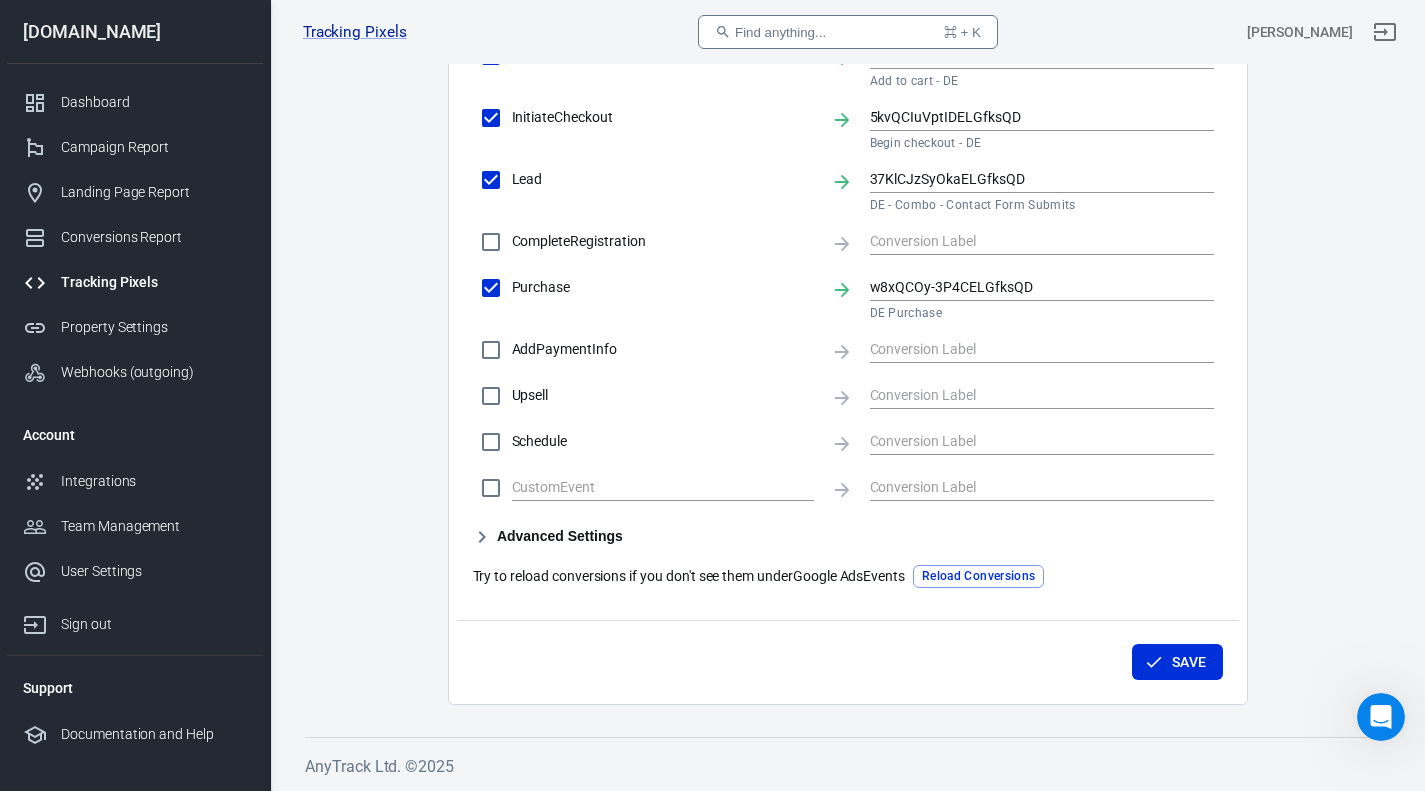 click on "Advanced Settings" at bounding box center [548, 537] 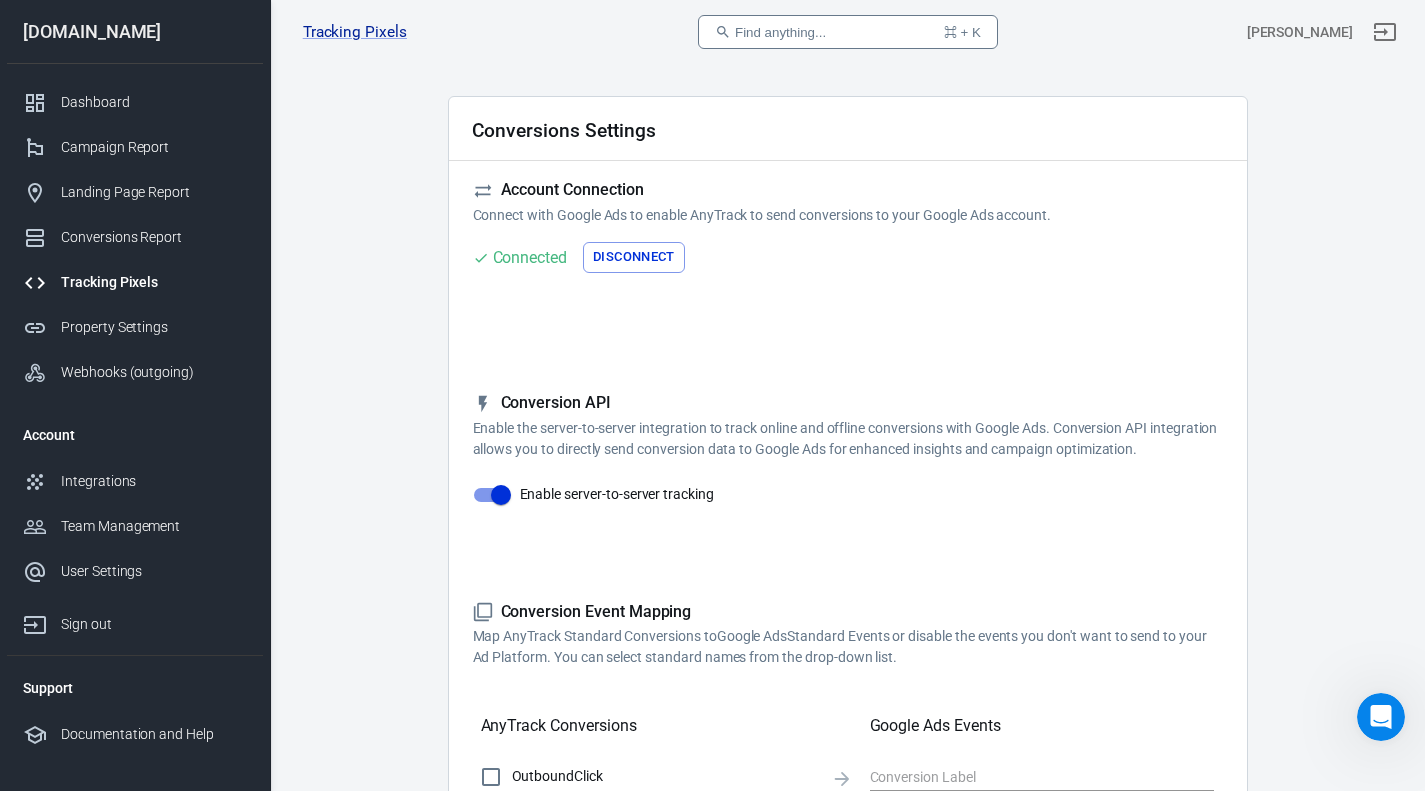 scroll, scrollTop: 0, scrollLeft: 0, axis: both 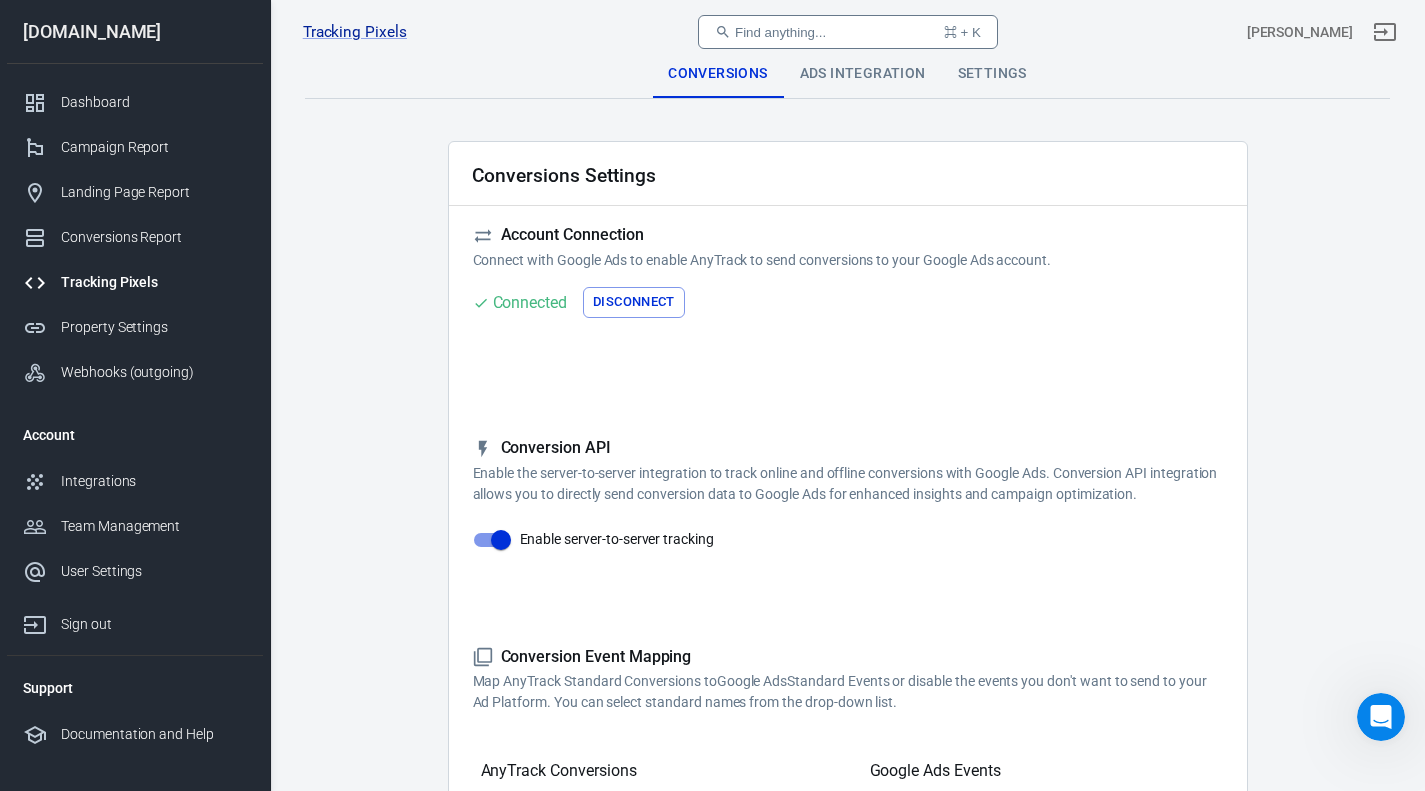 click on "Ads Integration" at bounding box center [863, 74] 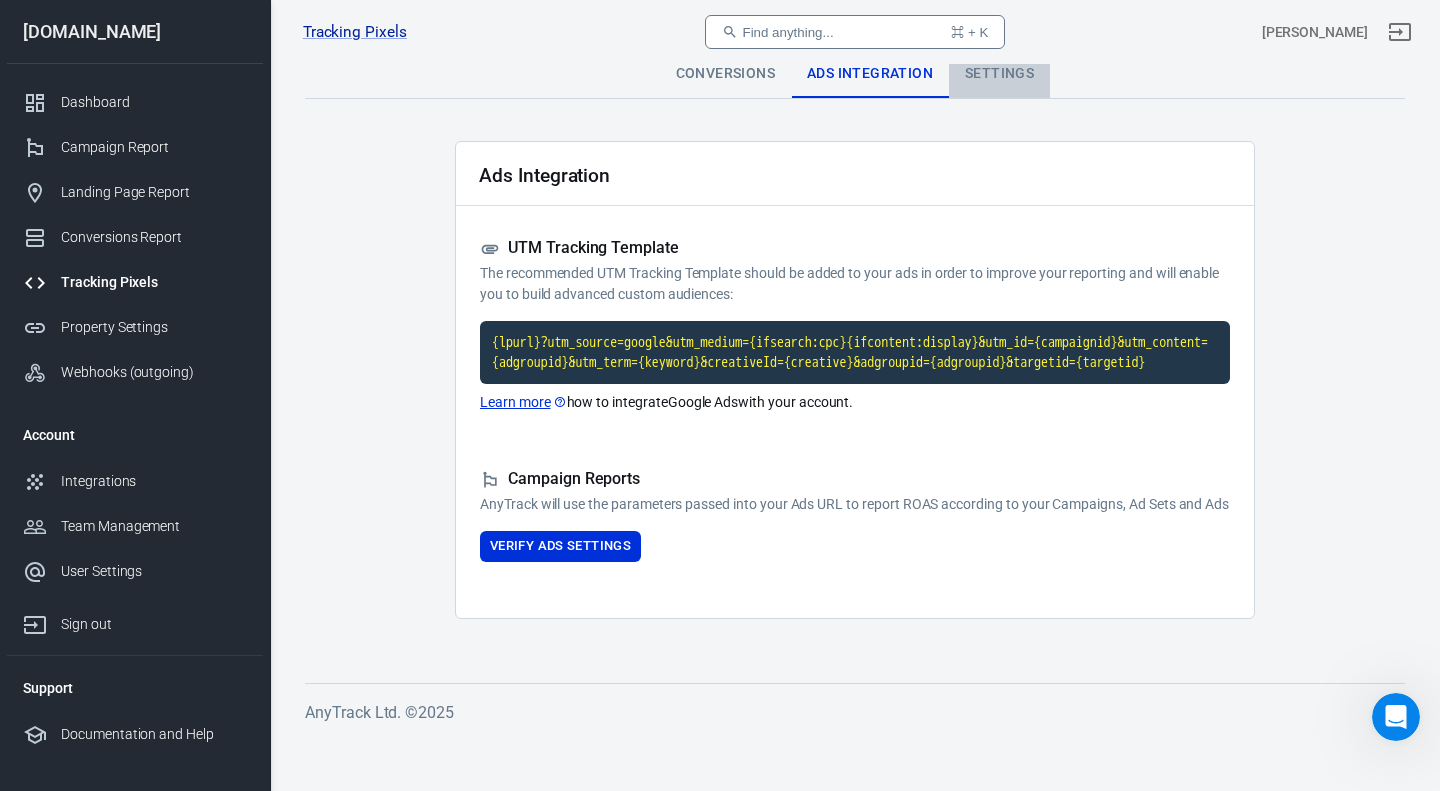 click on "Settings" at bounding box center (999, 74) 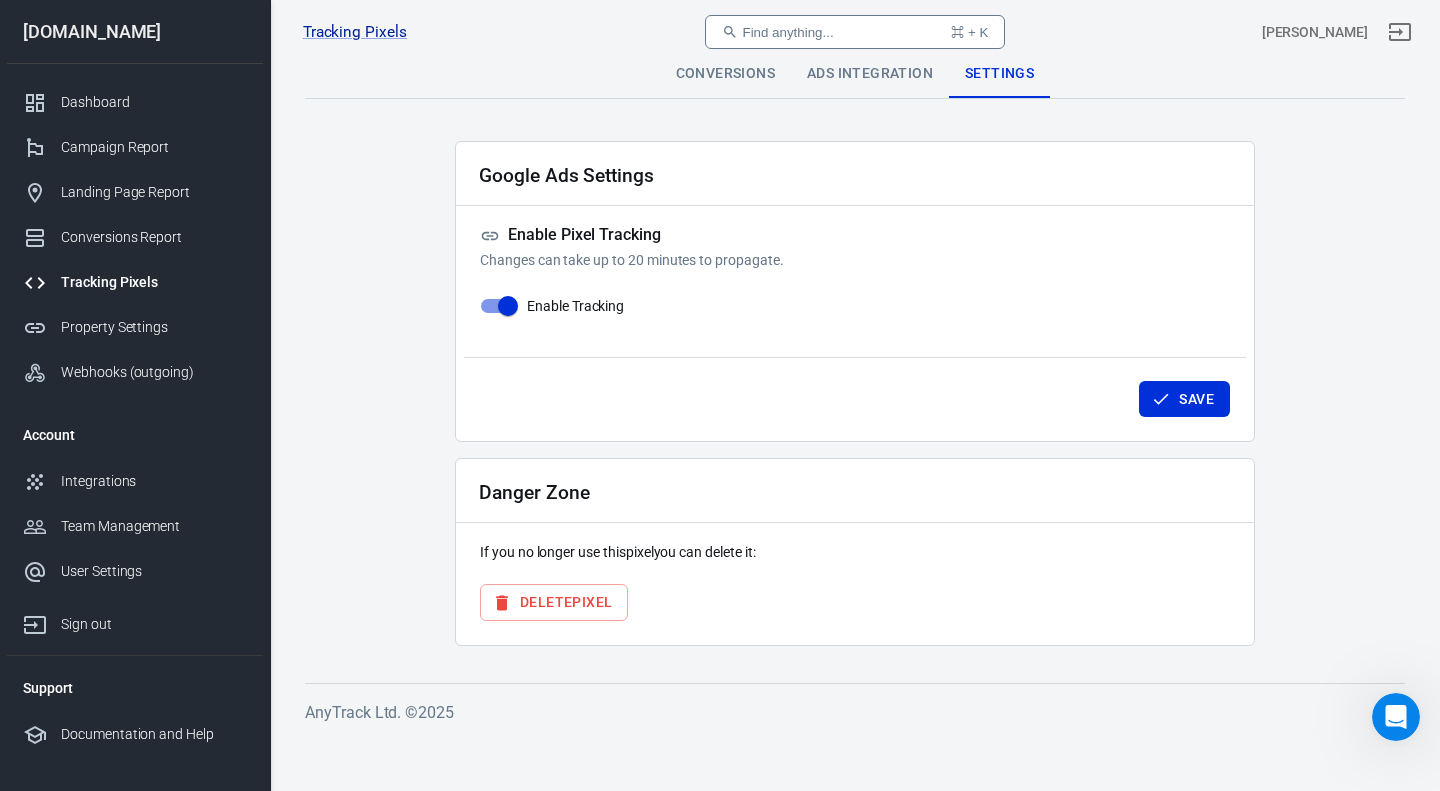 click on "Ads Integration" at bounding box center (870, 74) 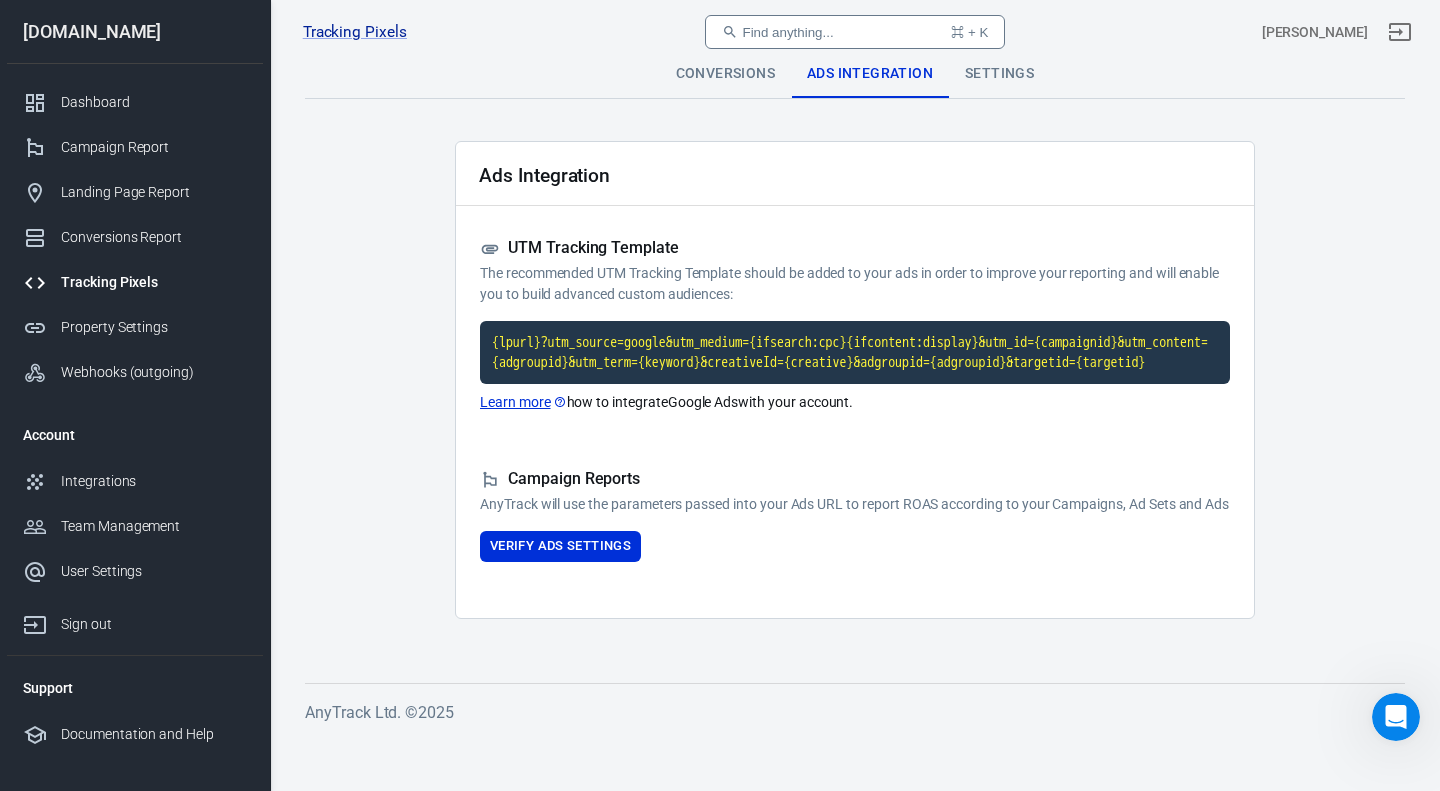 click on "Conversions" at bounding box center [725, 74] 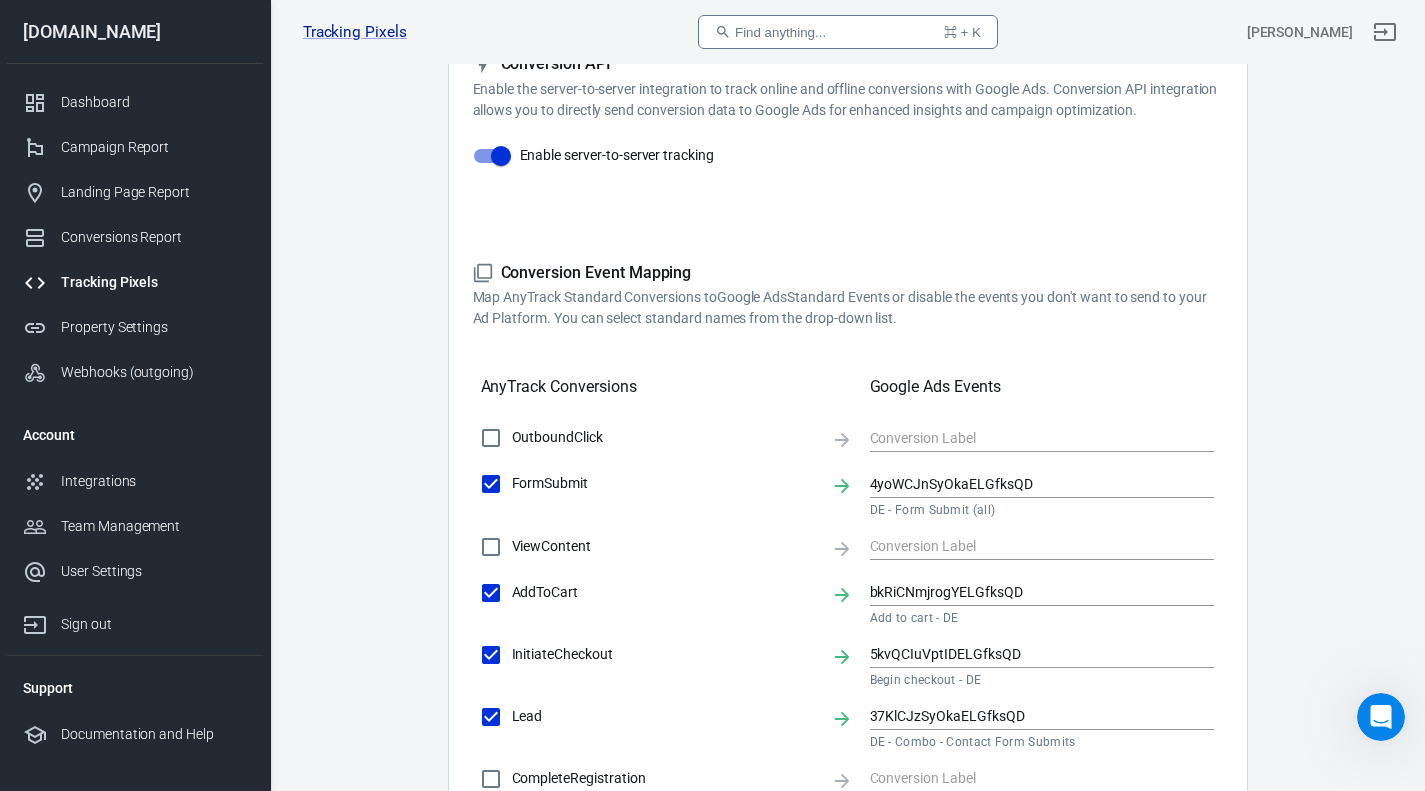 scroll, scrollTop: 385, scrollLeft: 0, axis: vertical 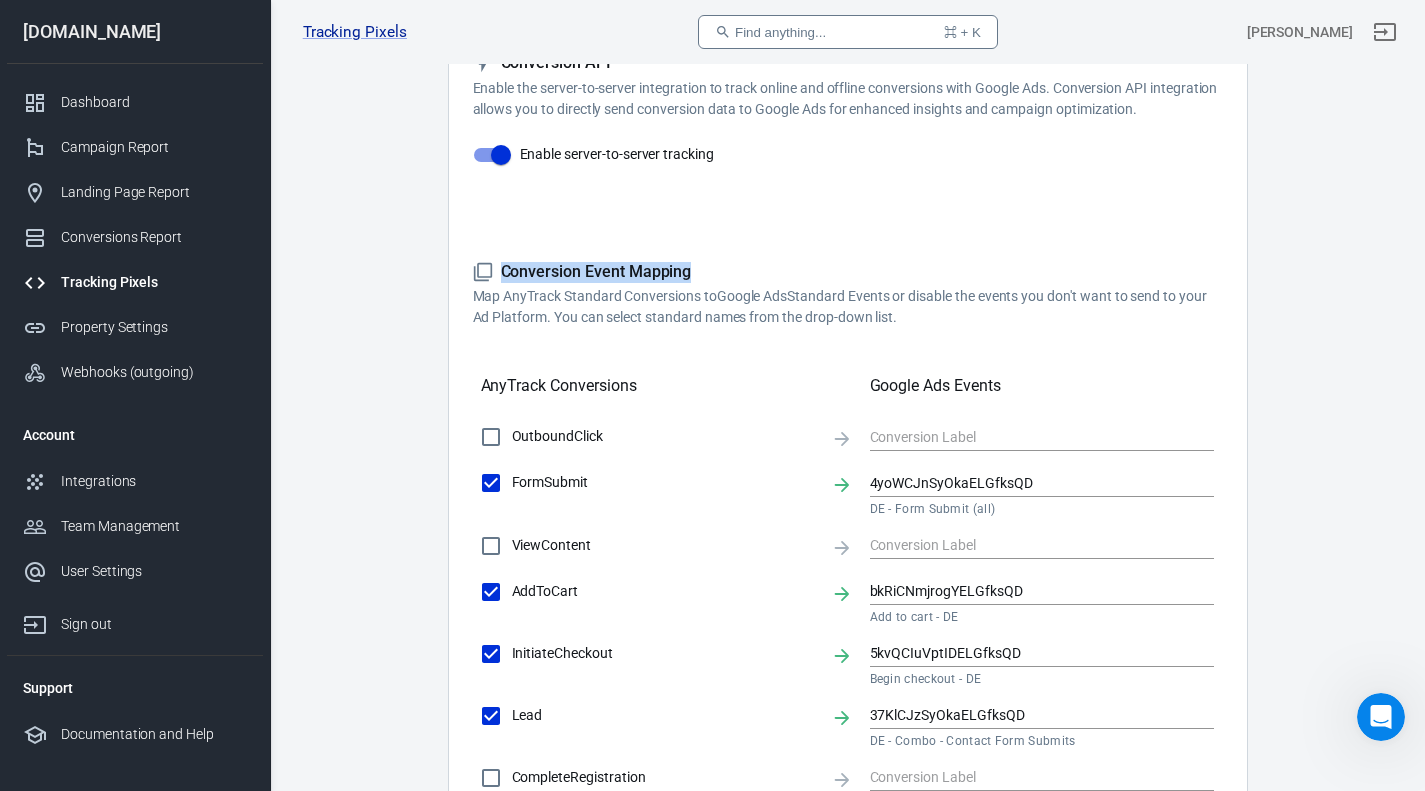 drag, startPoint x: 692, startPoint y: 268, endPoint x: 481, endPoint y: 272, distance: 211.03792 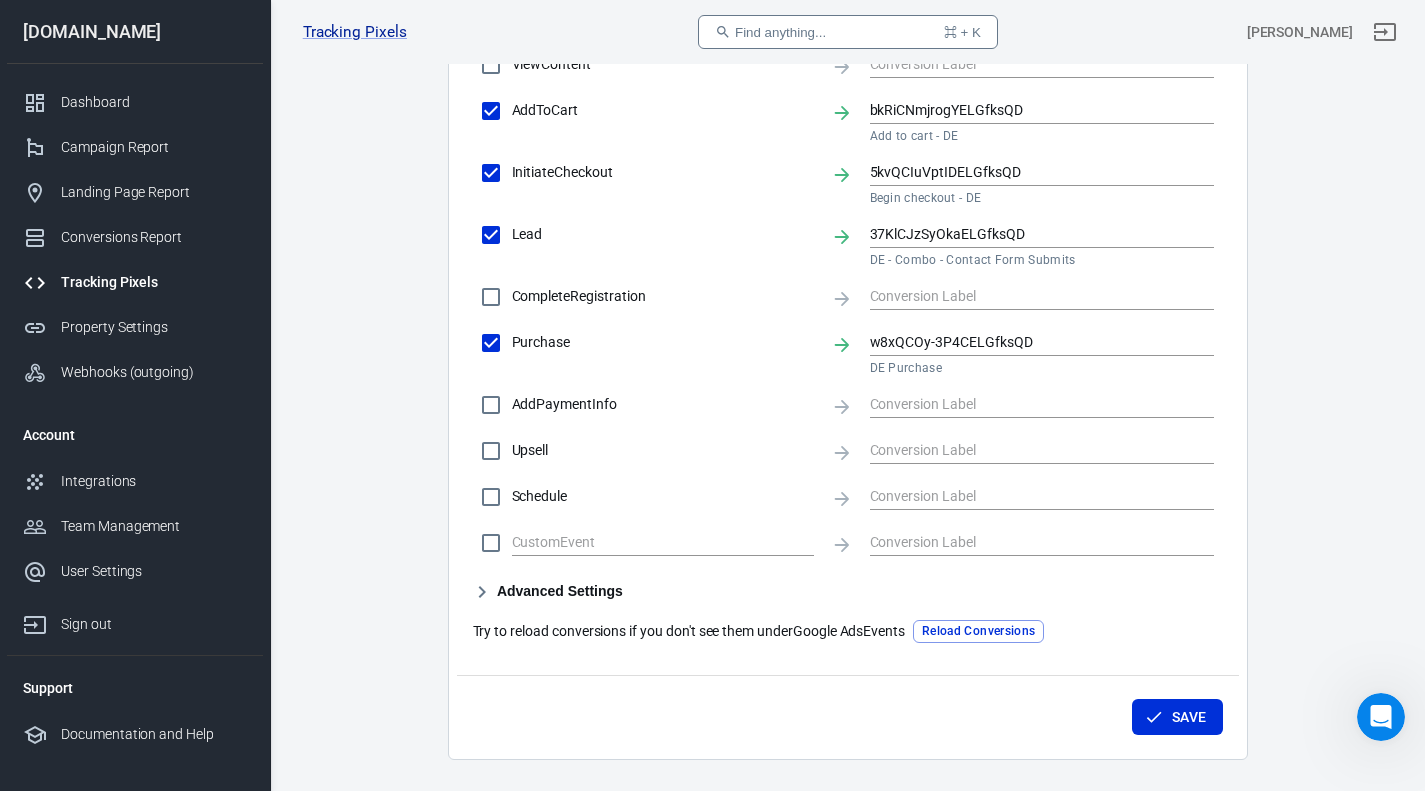 scroll, scrollTop: 867, scrollLeft: 0, axis: vertical 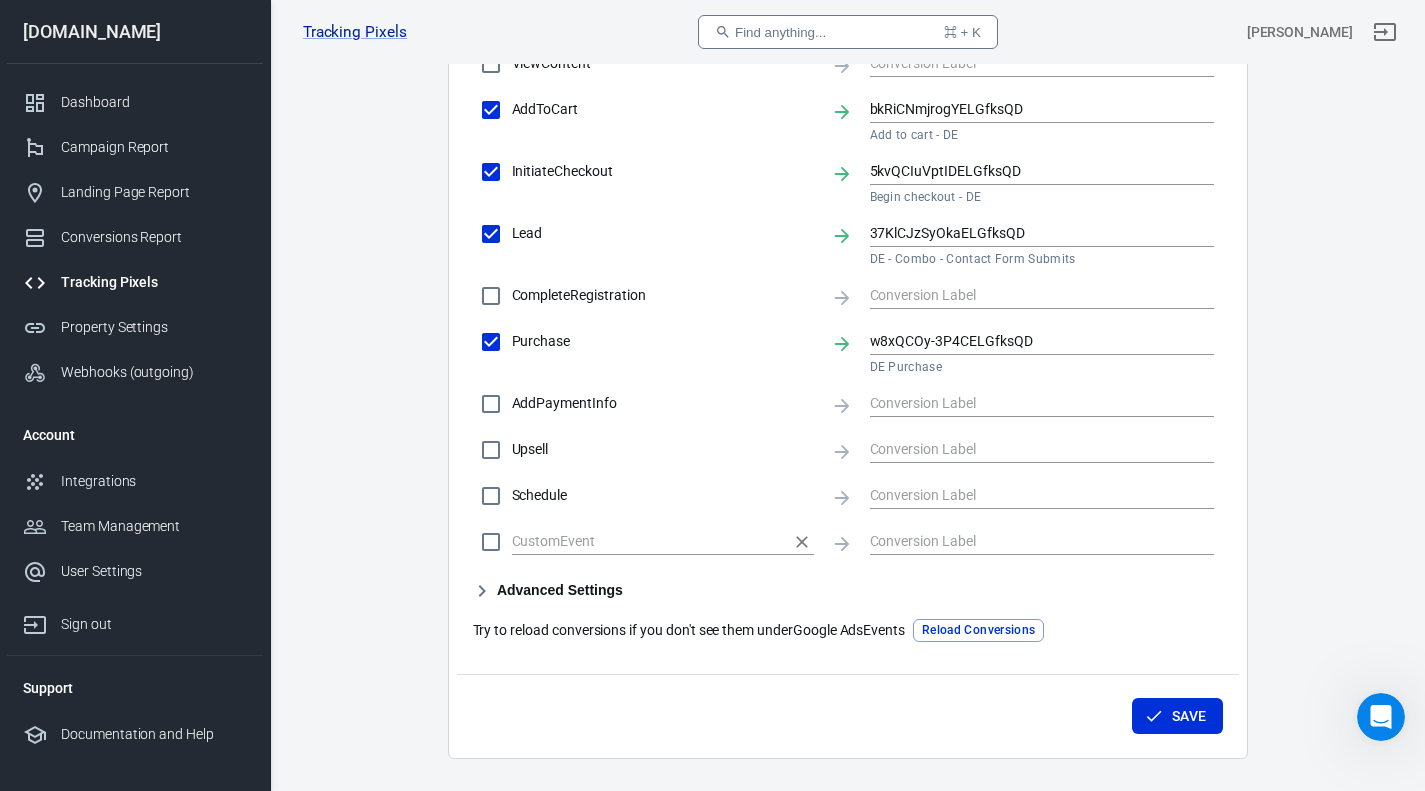 click at bounding box center [663, 542] 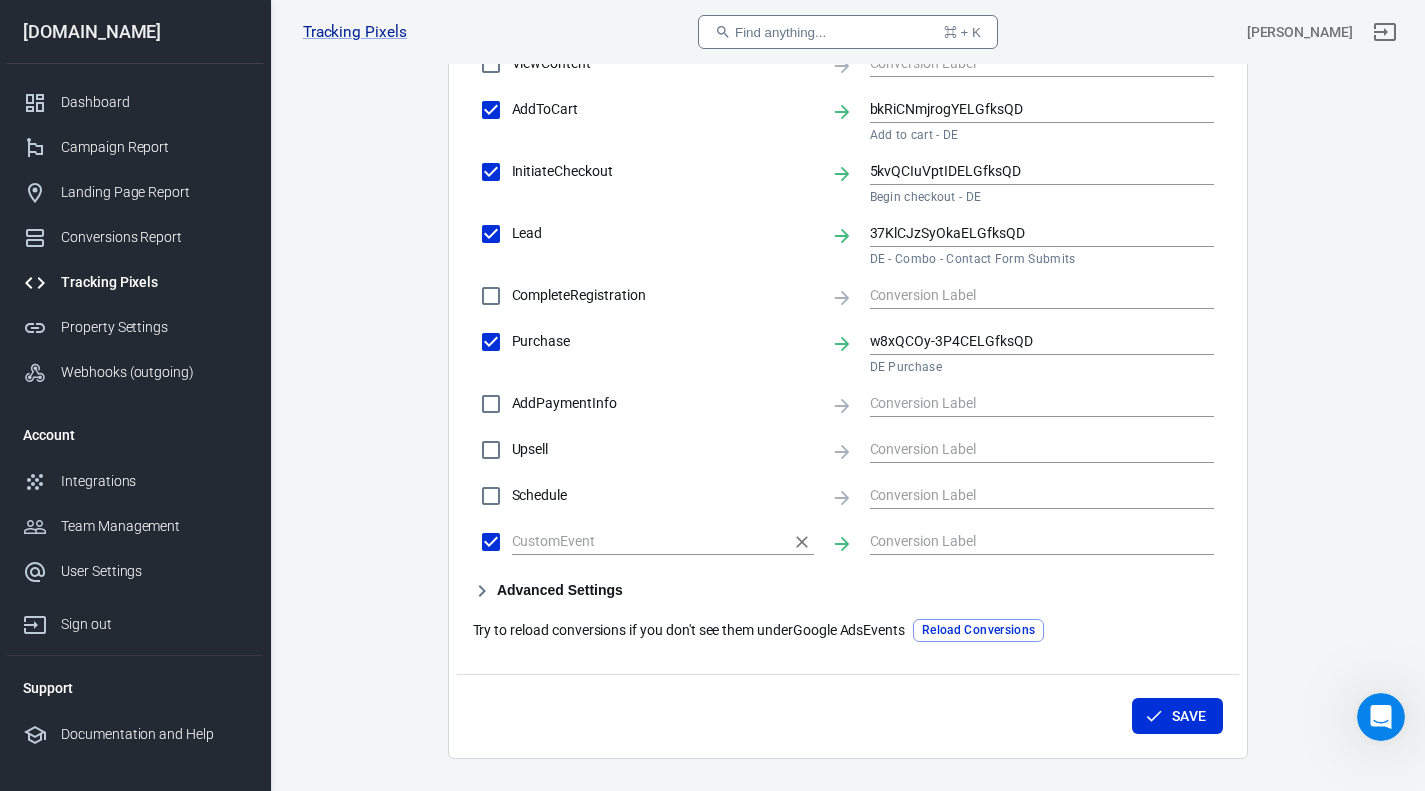 click at bounding box center (648, 541) 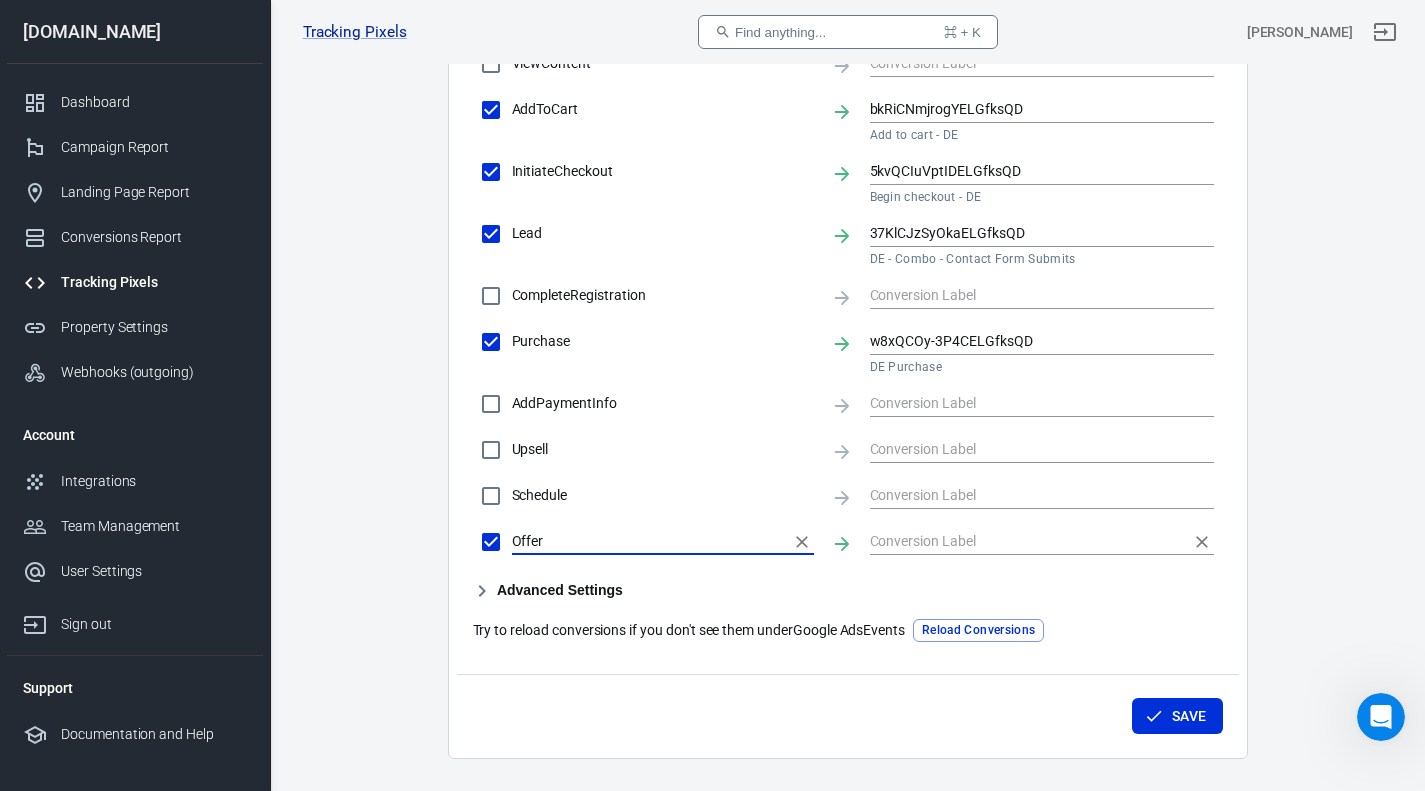 type on "Offer" 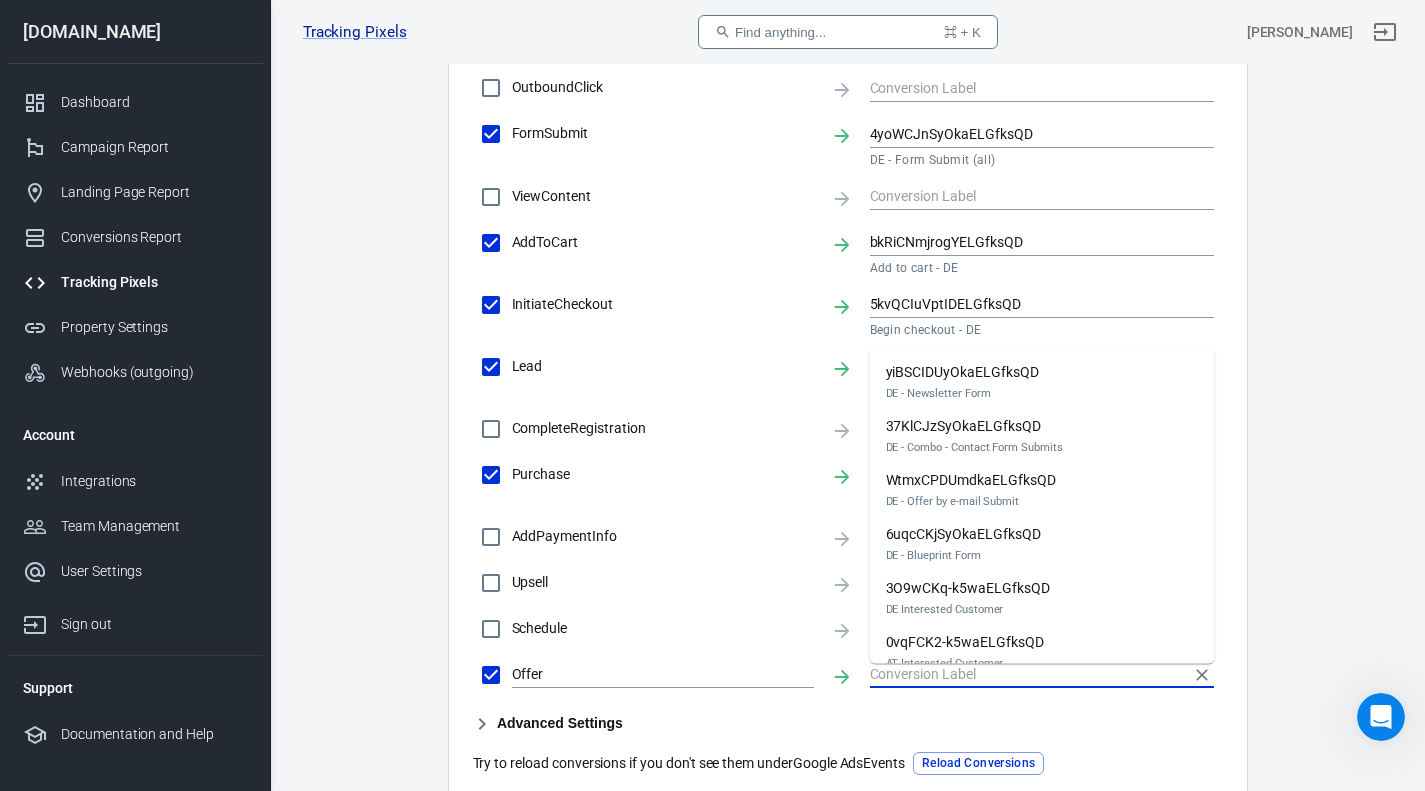 scroll, scrollTop: 729, scrollLeft: 0, axis: vertical 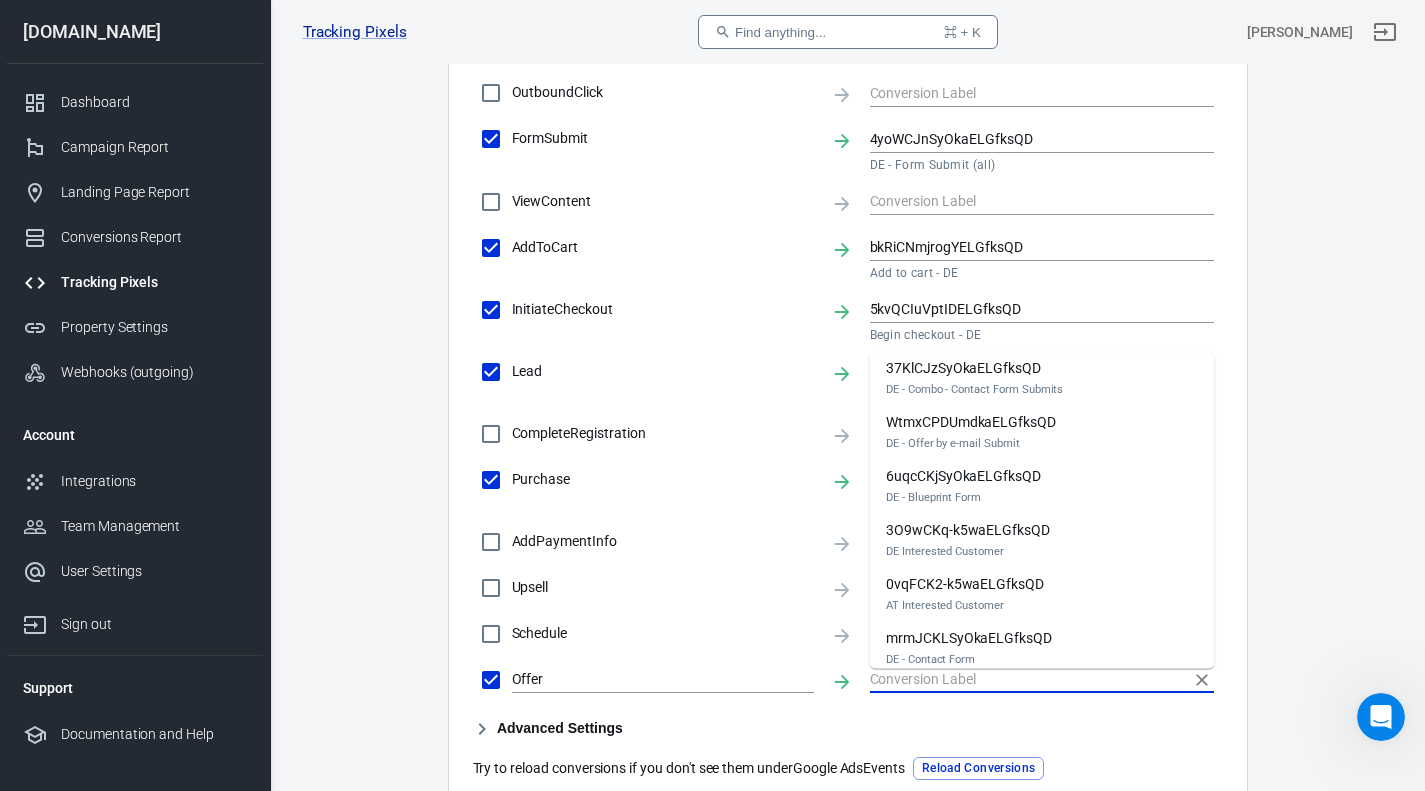 click on "WtmxCPDUmdkaELGfksQD DE - Offer by e-mail Submit" at bounding box center [971, 432] 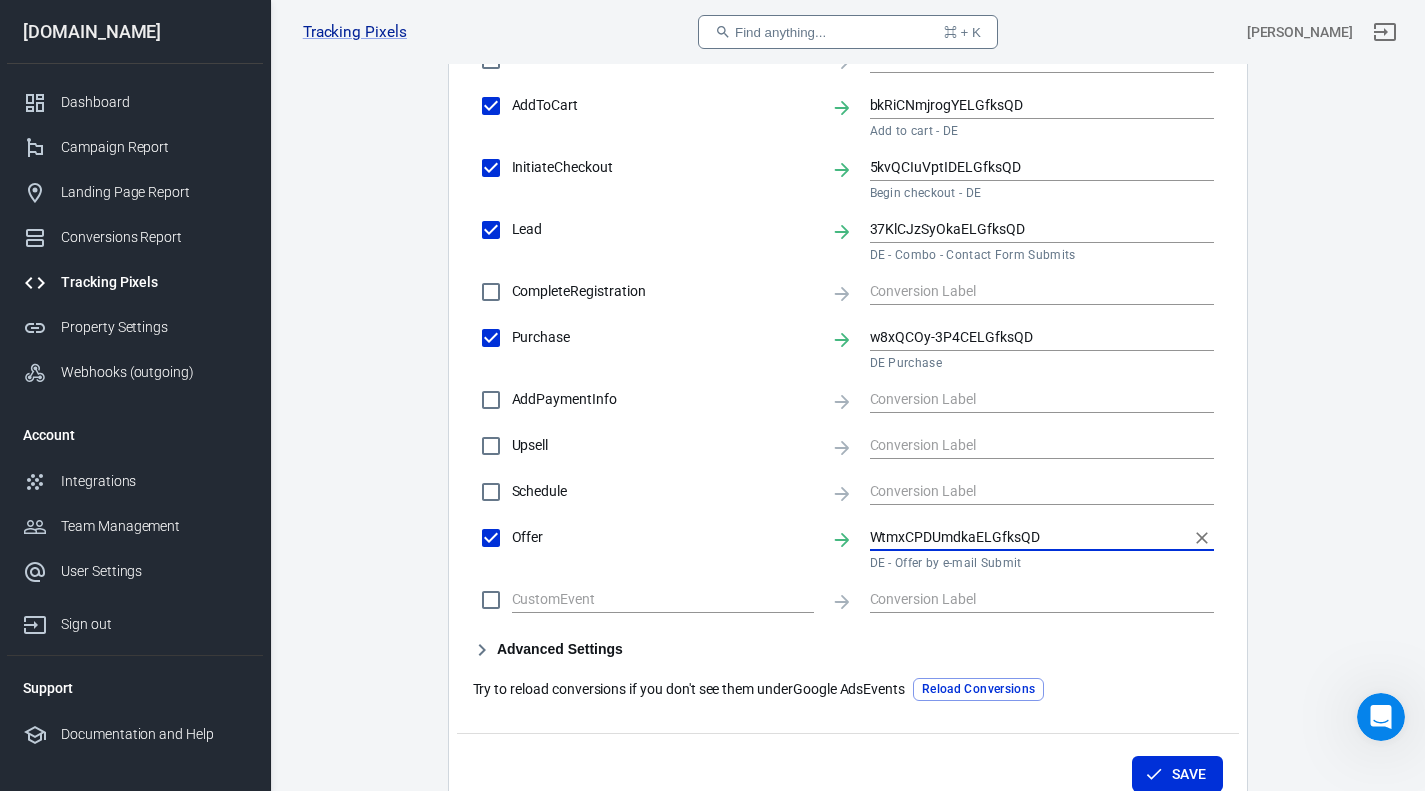 scroll, scrollTop: 900, scrollLeft: 0, axis: vertical 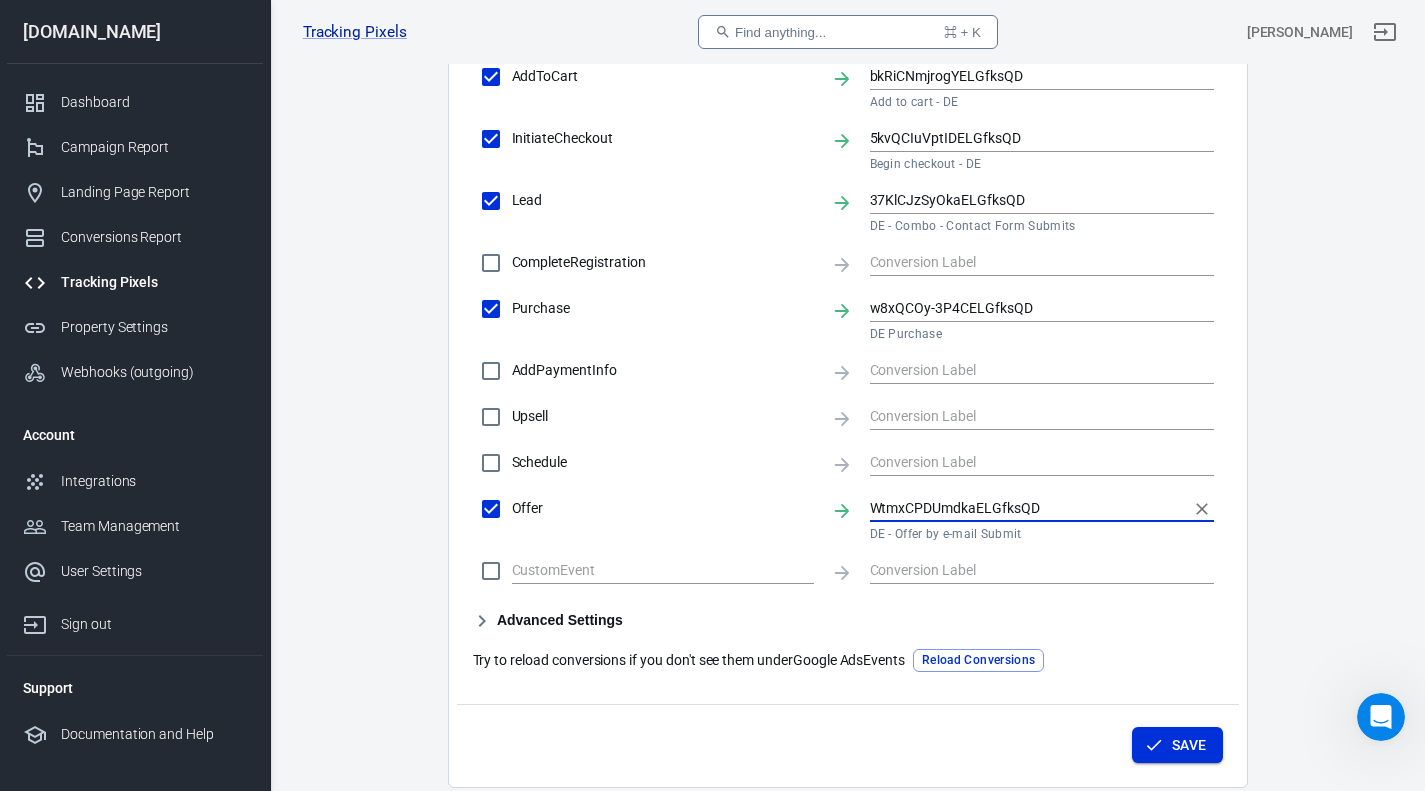 click on "Save" at bounding box center [1189, 745] 